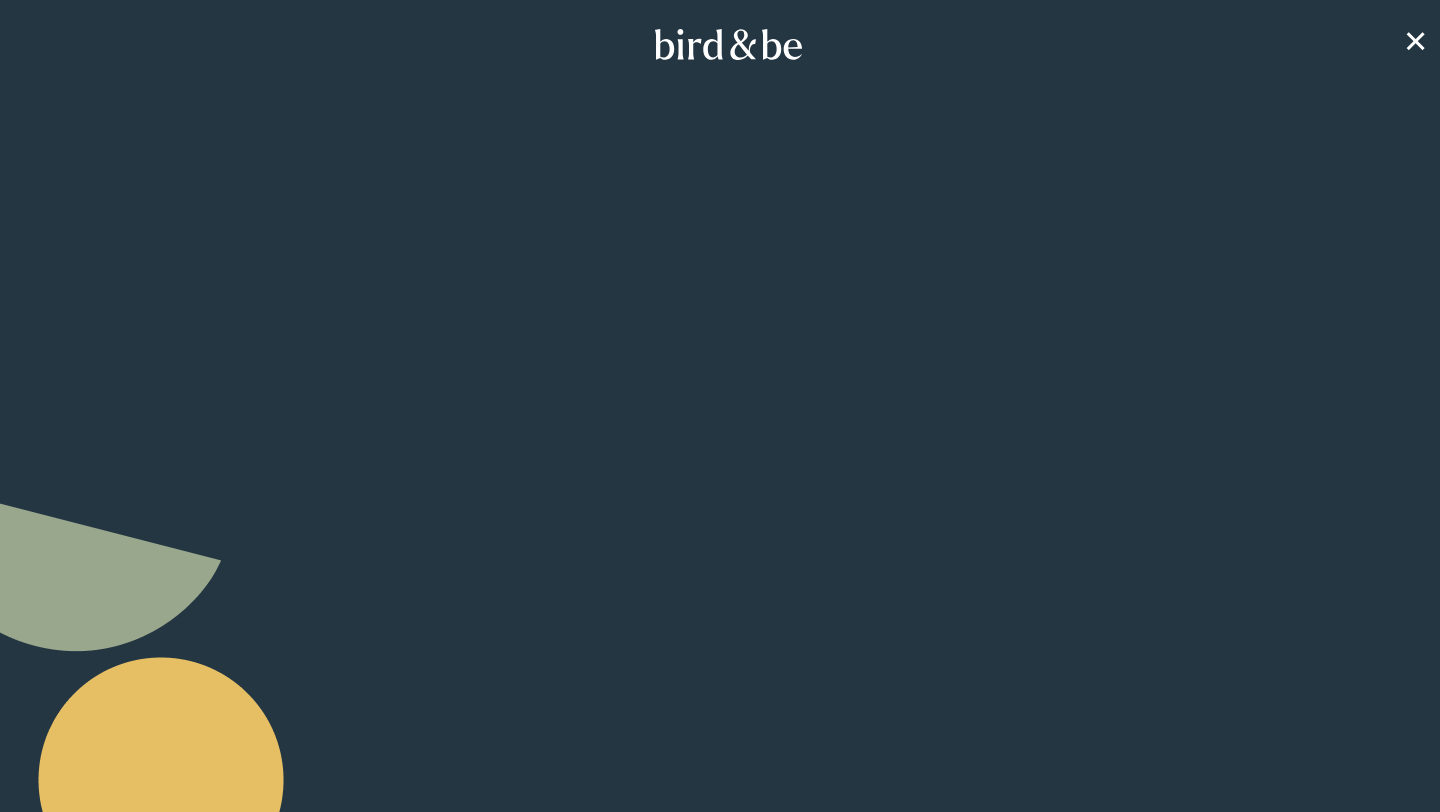 scroll, scrollTop: 0, scrollLeft: 0, axis: both 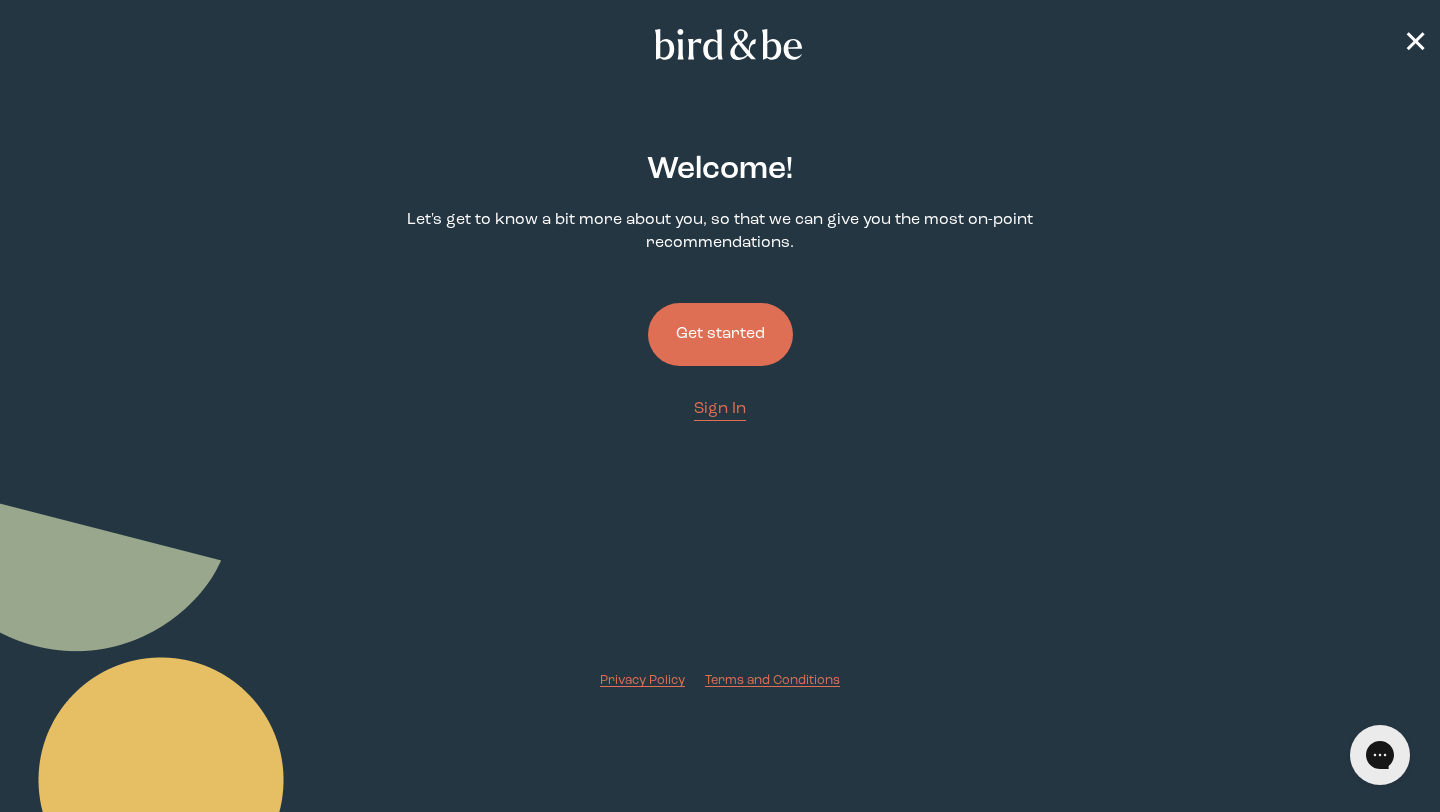 click on "Get started" at bounding box center [720, 334] 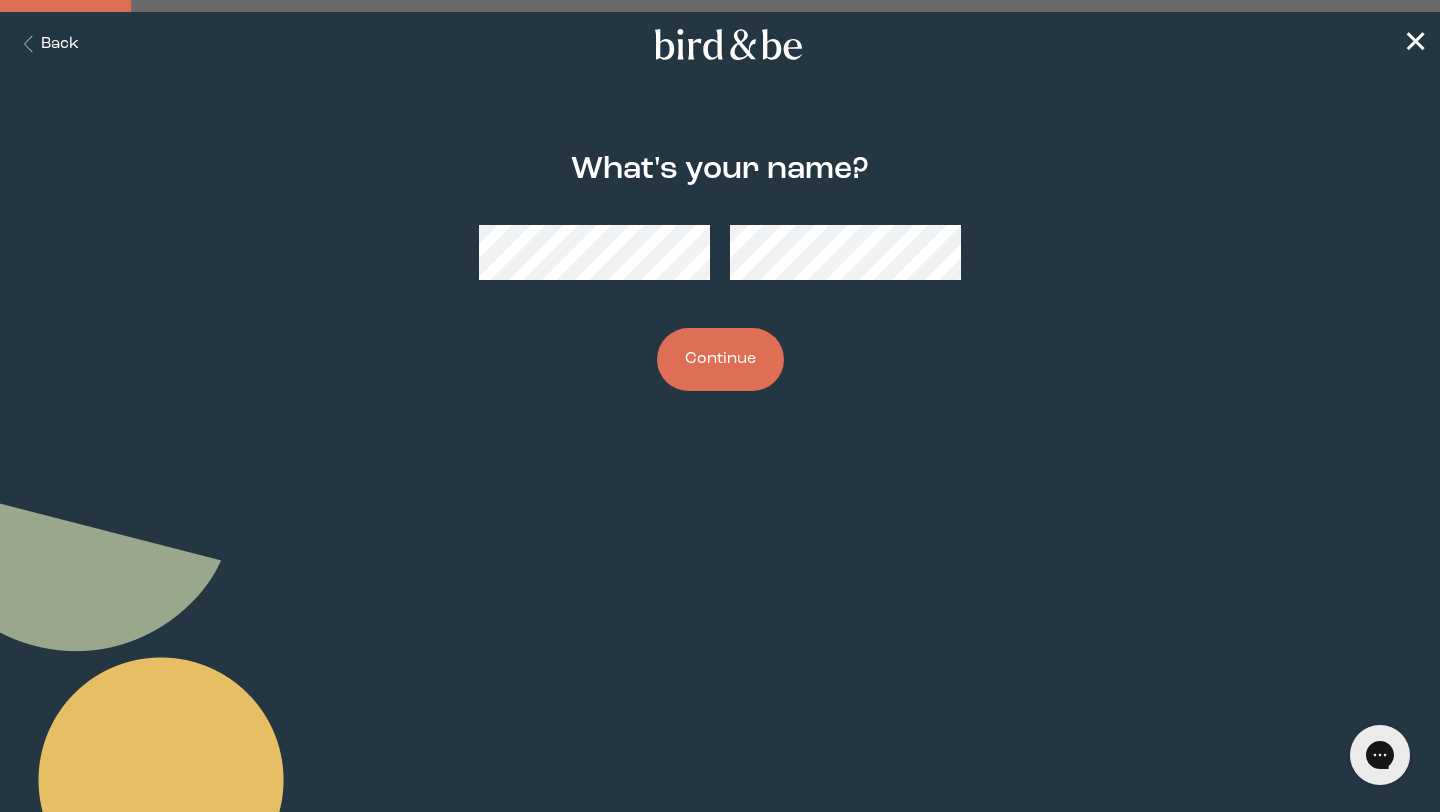 click on "Continue" at bounding box center (720, 359) 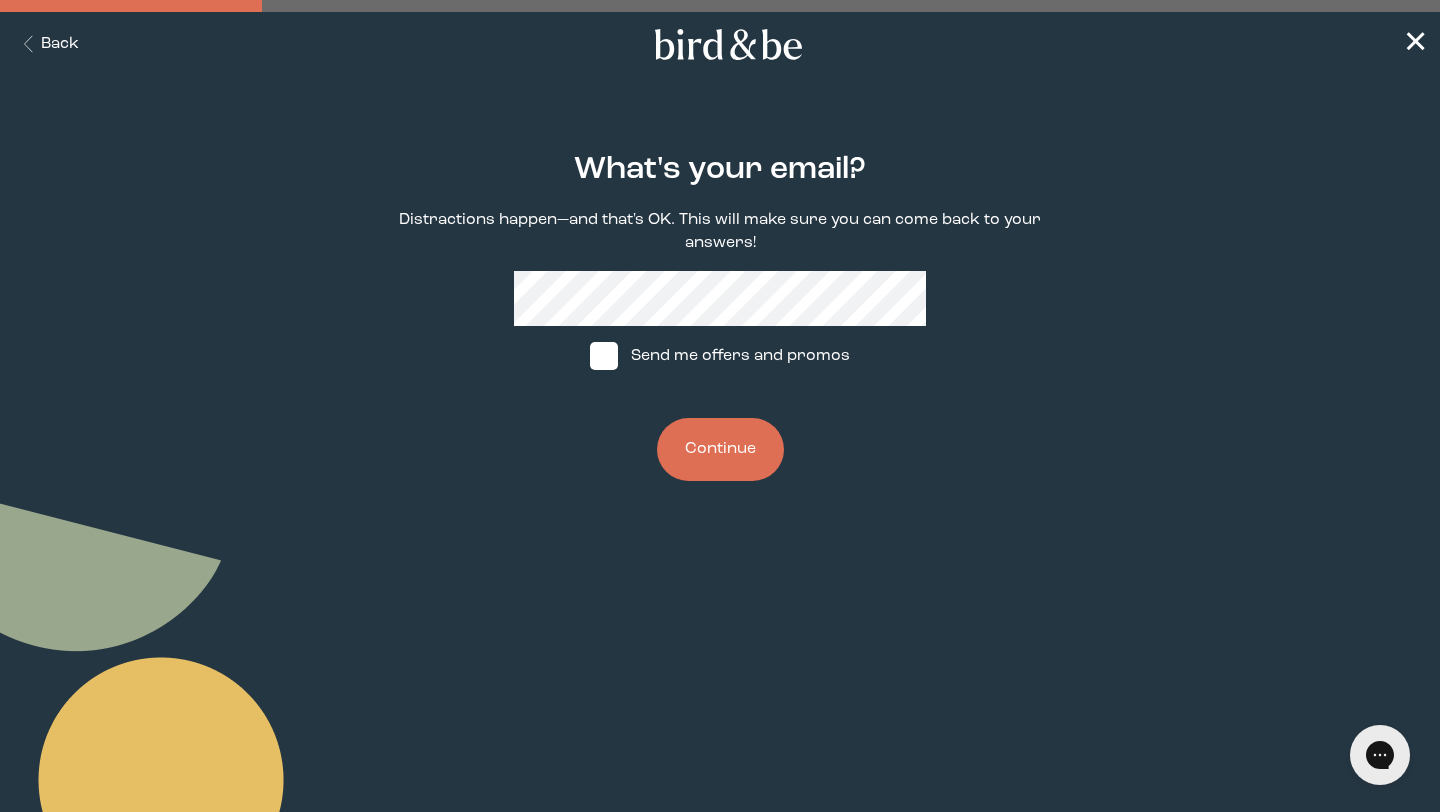 click on "What's your email? Distractions happen—and that's OK. This will make sure you can come back to your answers! Send me offers and promos Continue" at bounding box center (720, 317) 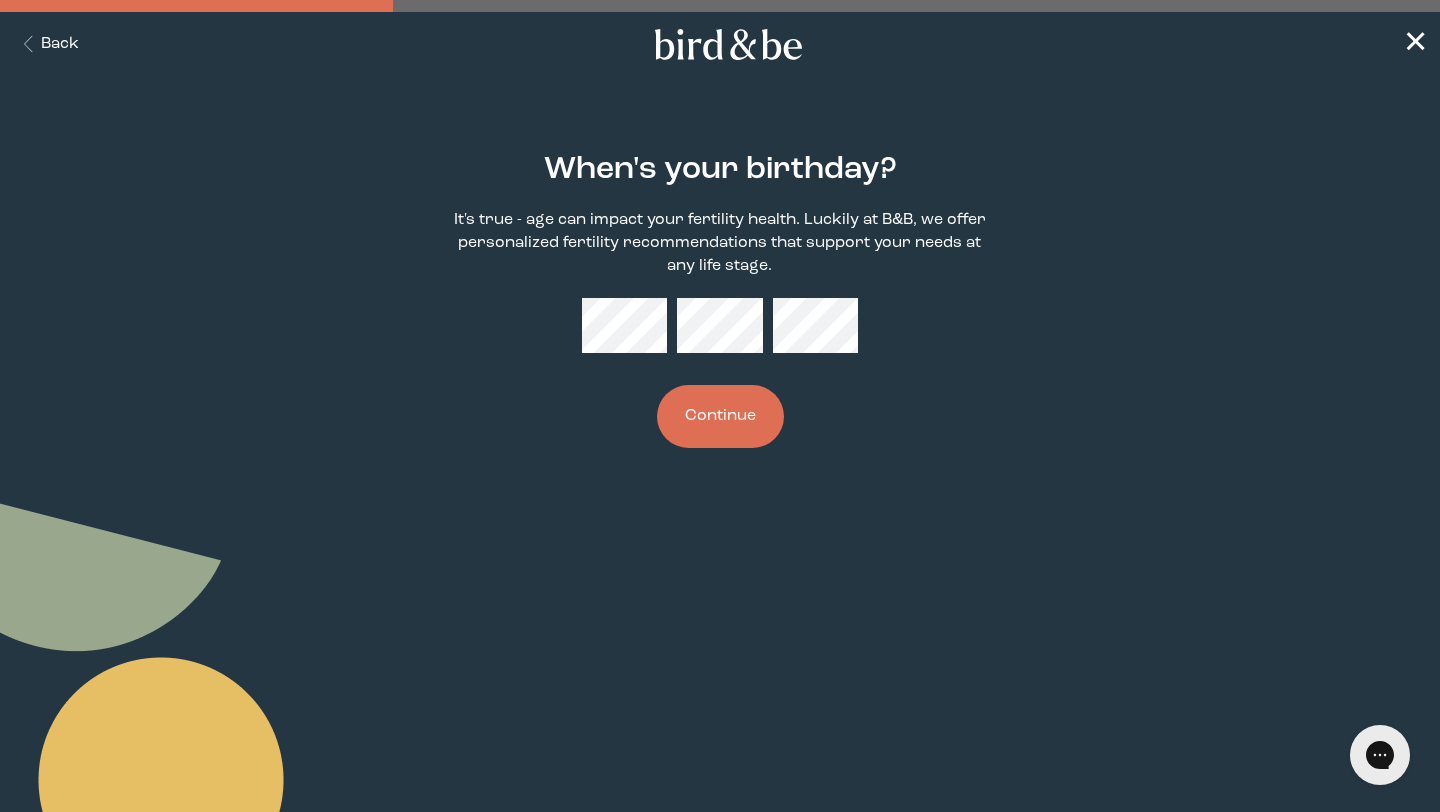 click on "Continue" at bounding box center [720, 416] 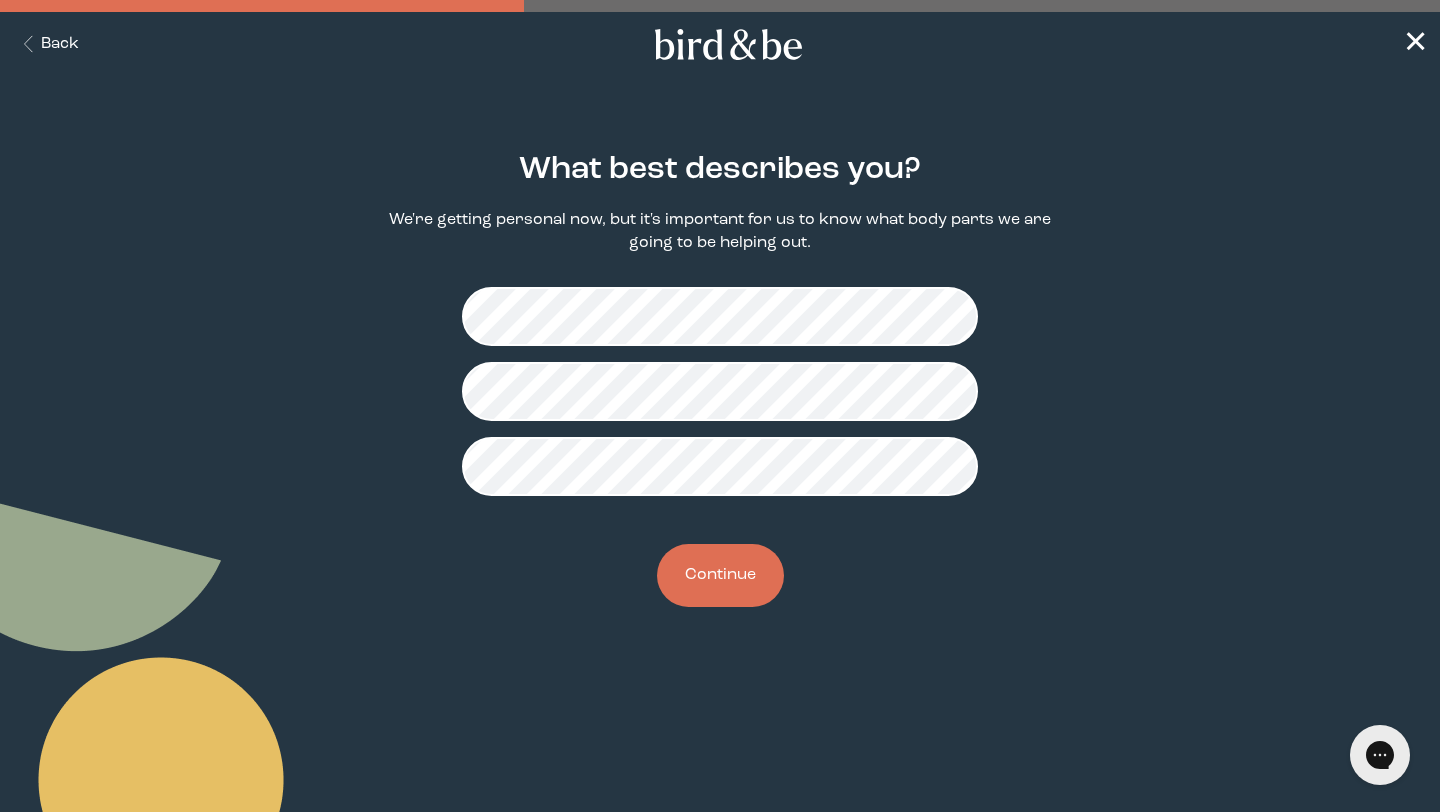 click on "Continue" at bounding box center [720, 575] 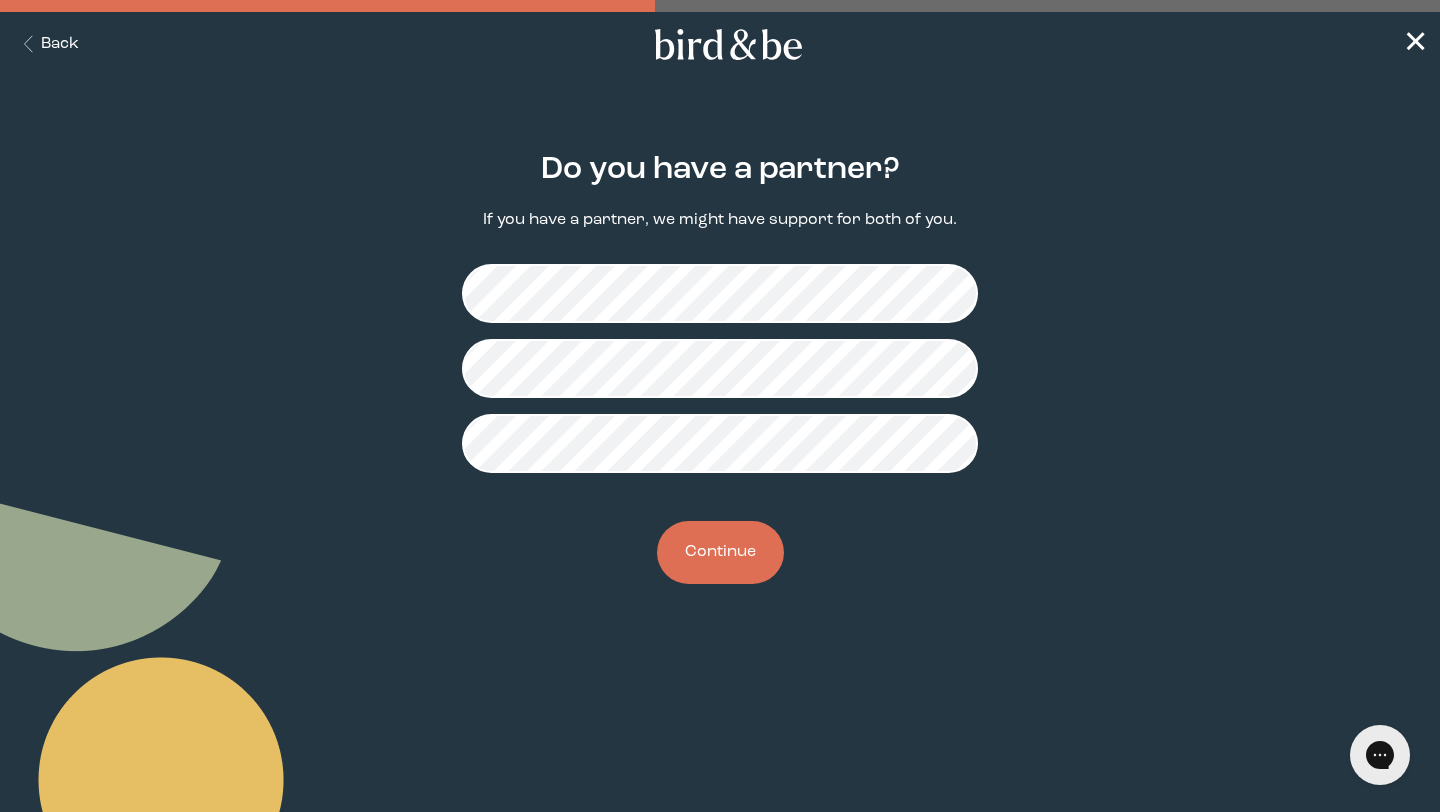 click on "Continue" at bounding box center (720, 552) 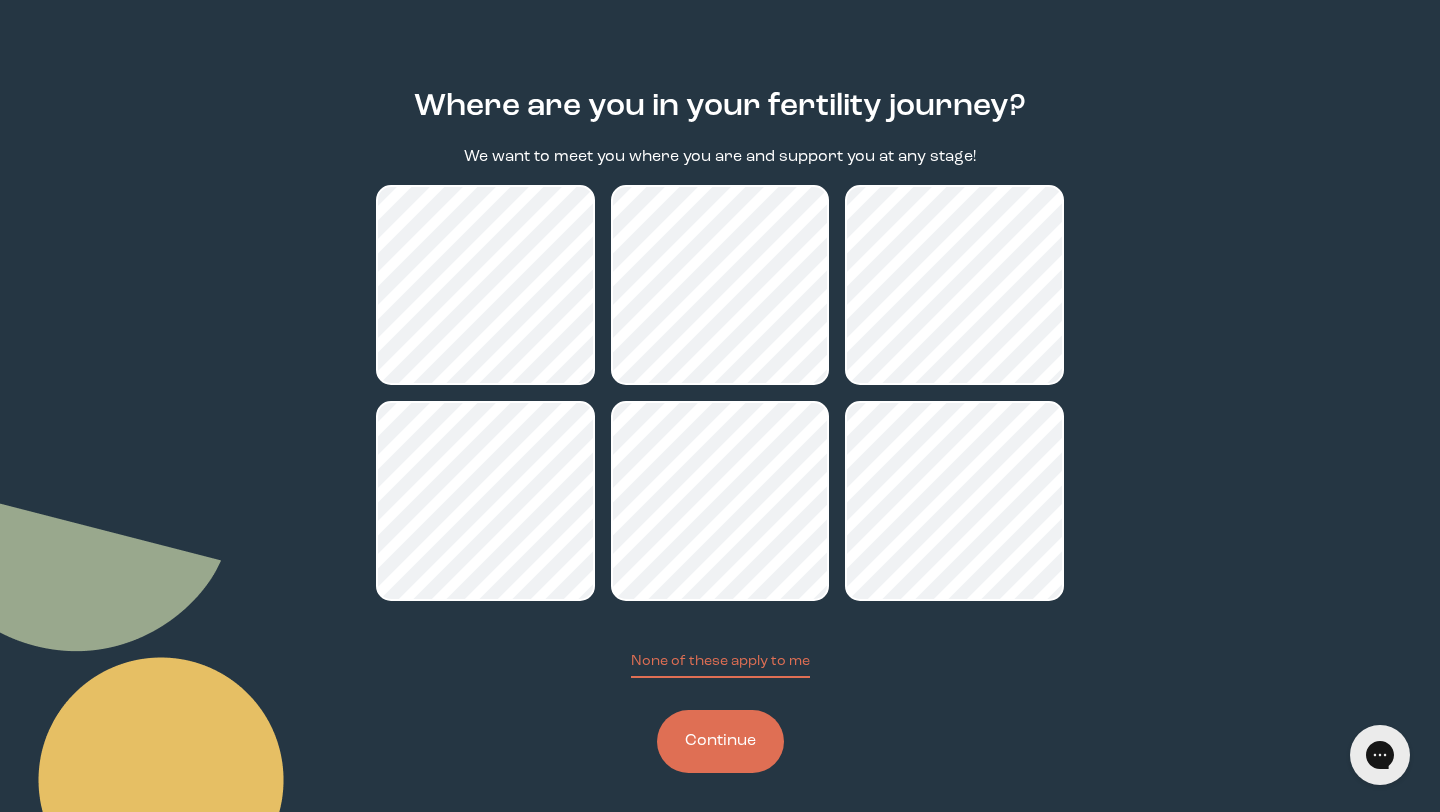 scroll, scrollTop: 73, scrollLeft: 0, axis: vertical 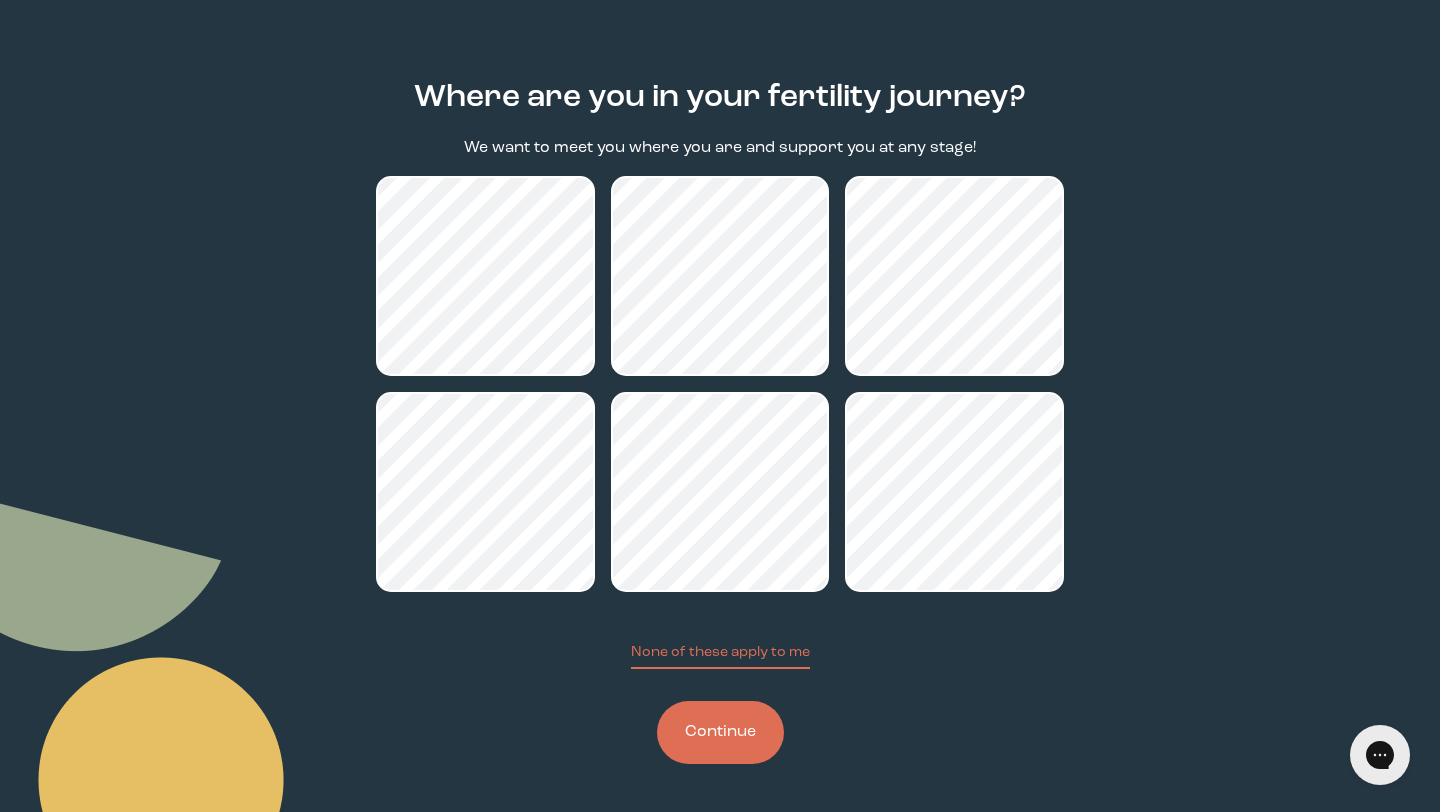 click on "Continue" at bounding box center (720, 732) 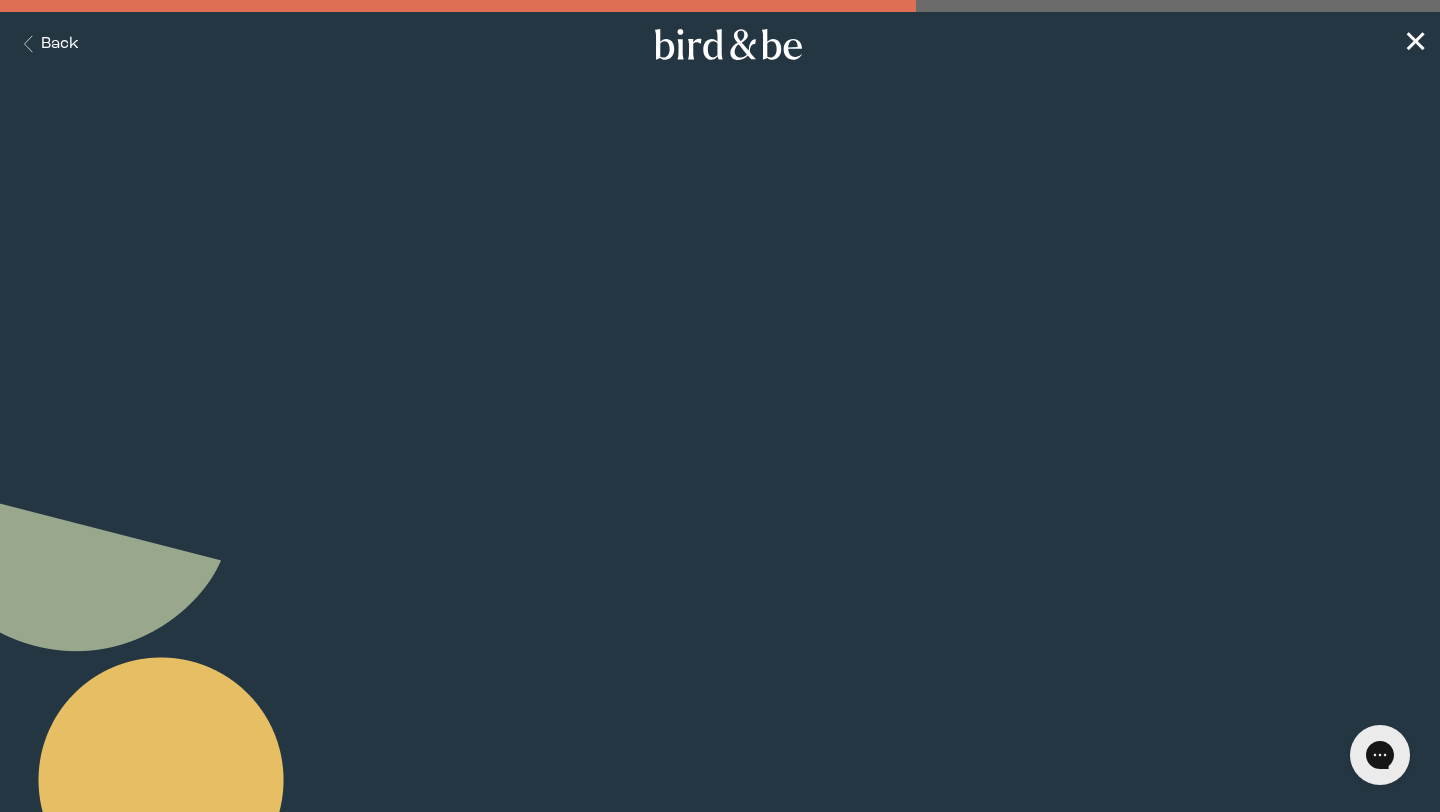 scroll, scrollTop: 0, scrollLeft: 0, axis: both 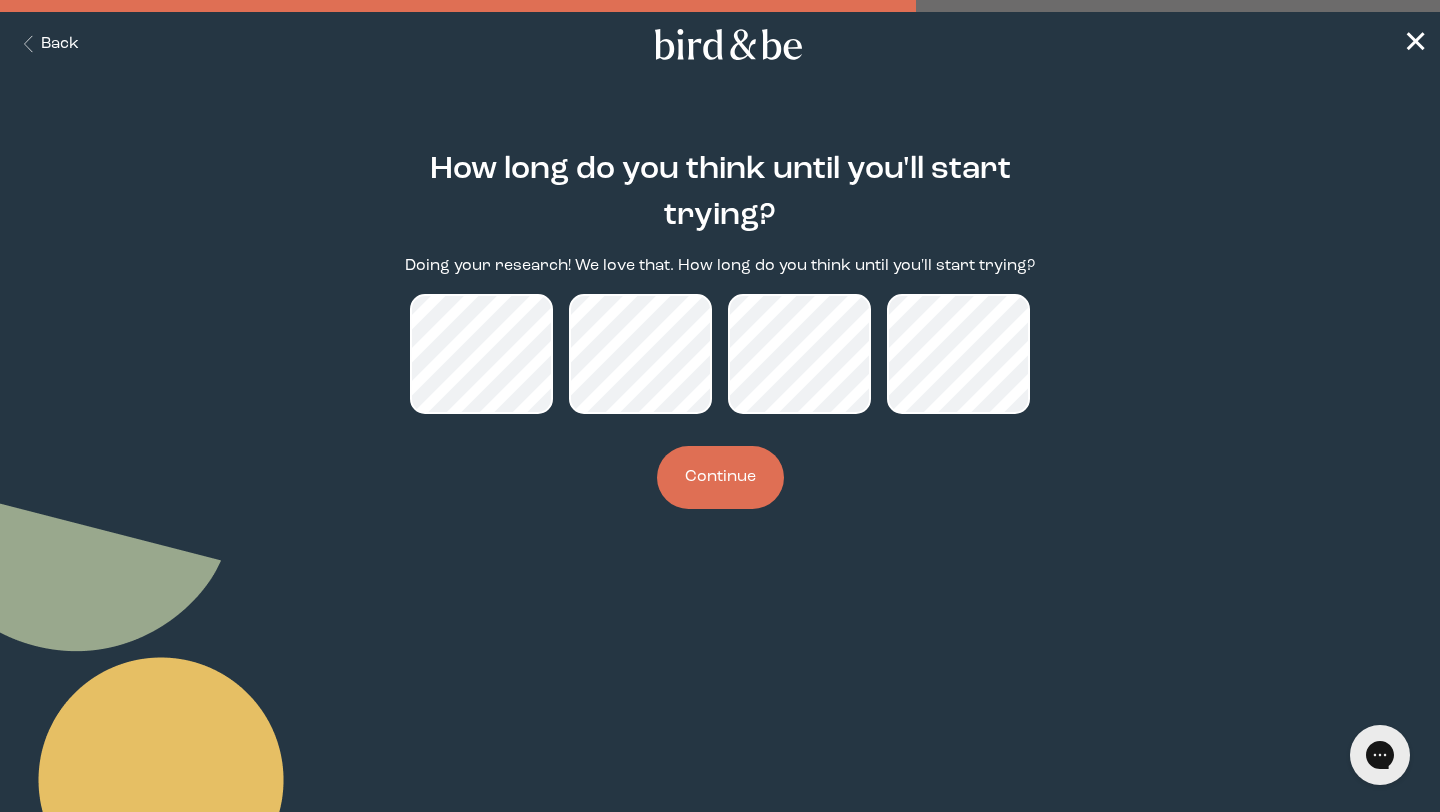 click on "Continue" at bounding box center [720, 477] 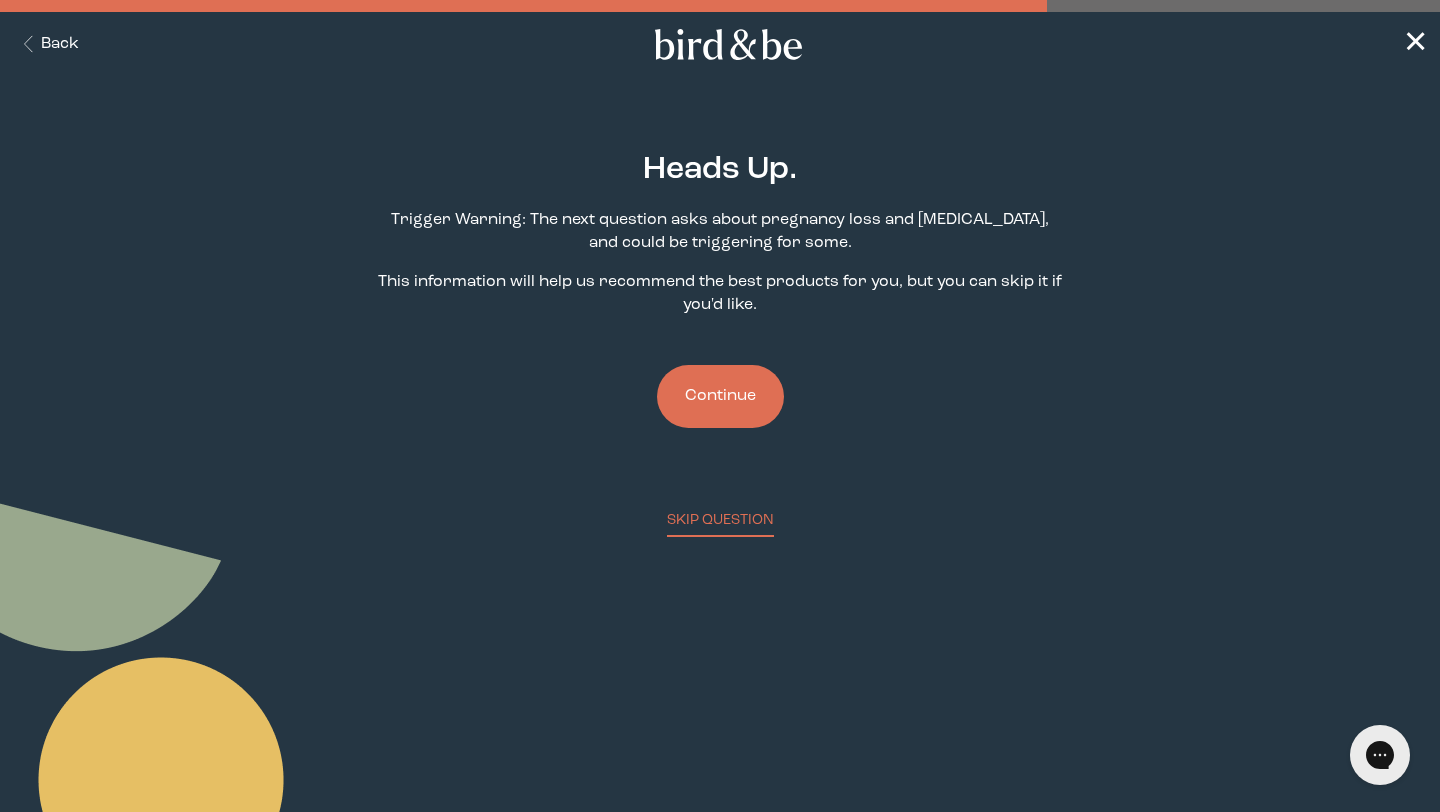 click on "Continue" at bounding box center [720, 396] 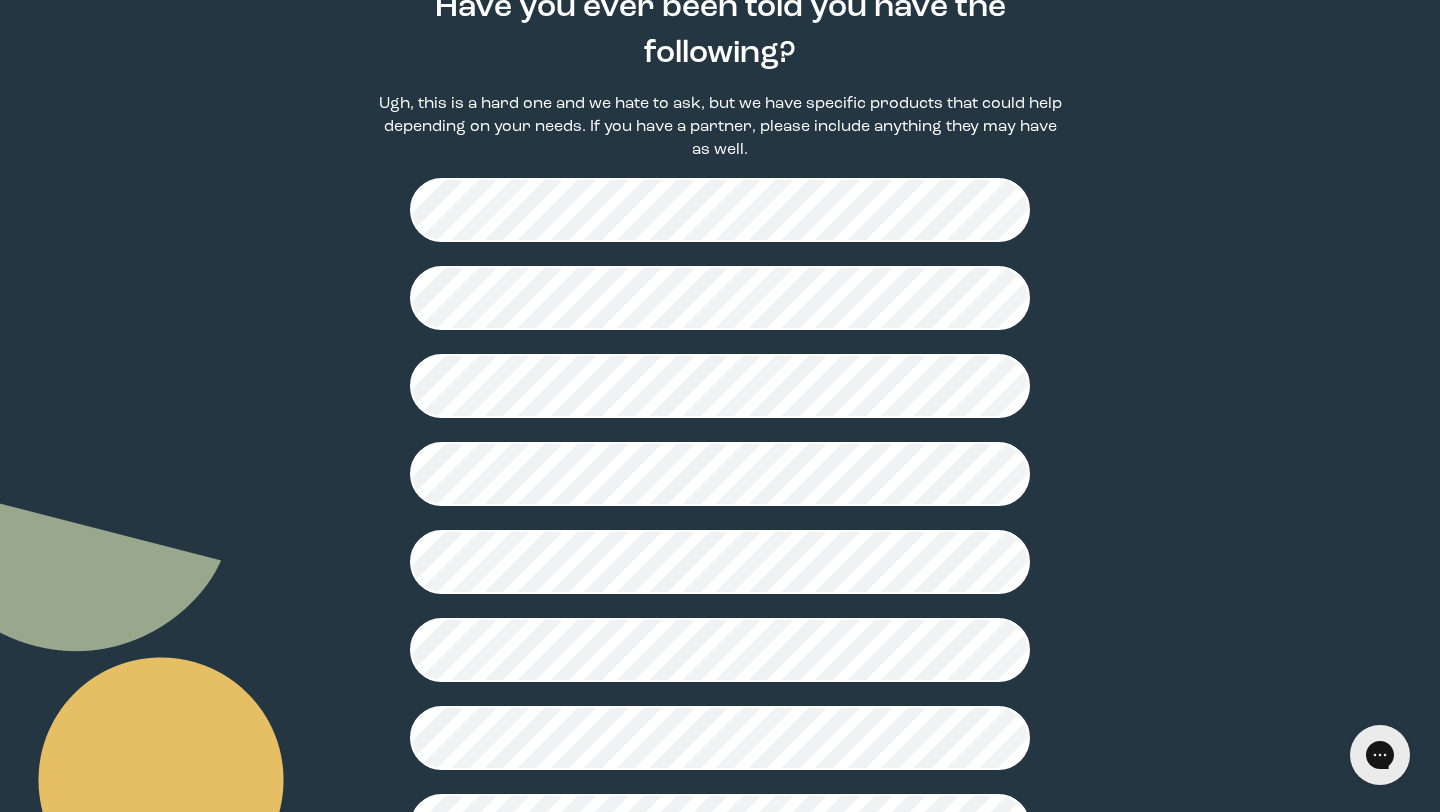 scroll, scrollTop: 173, scrollLeft: 0, axis: vertical 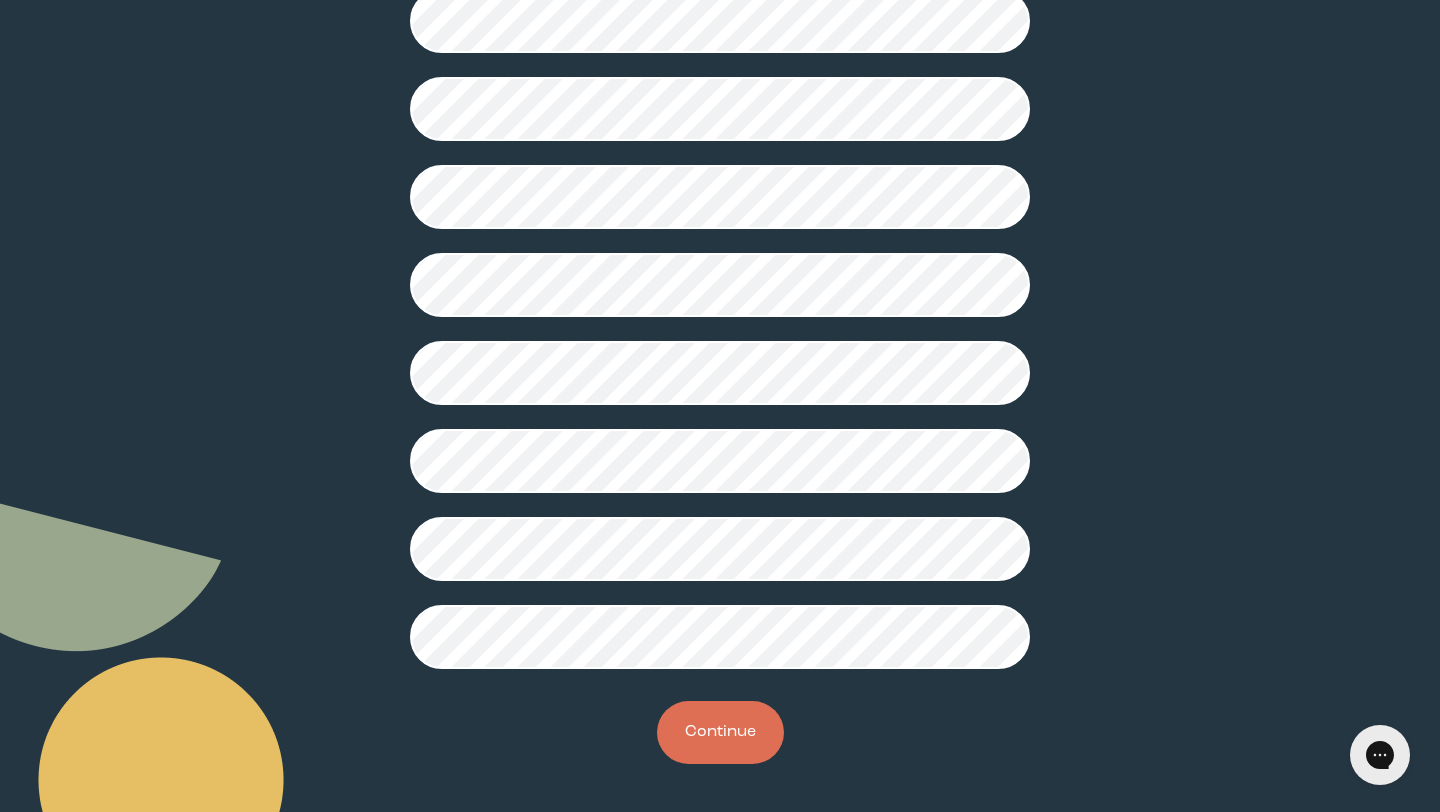 click on "Continue" at bounding box center (720, 732) 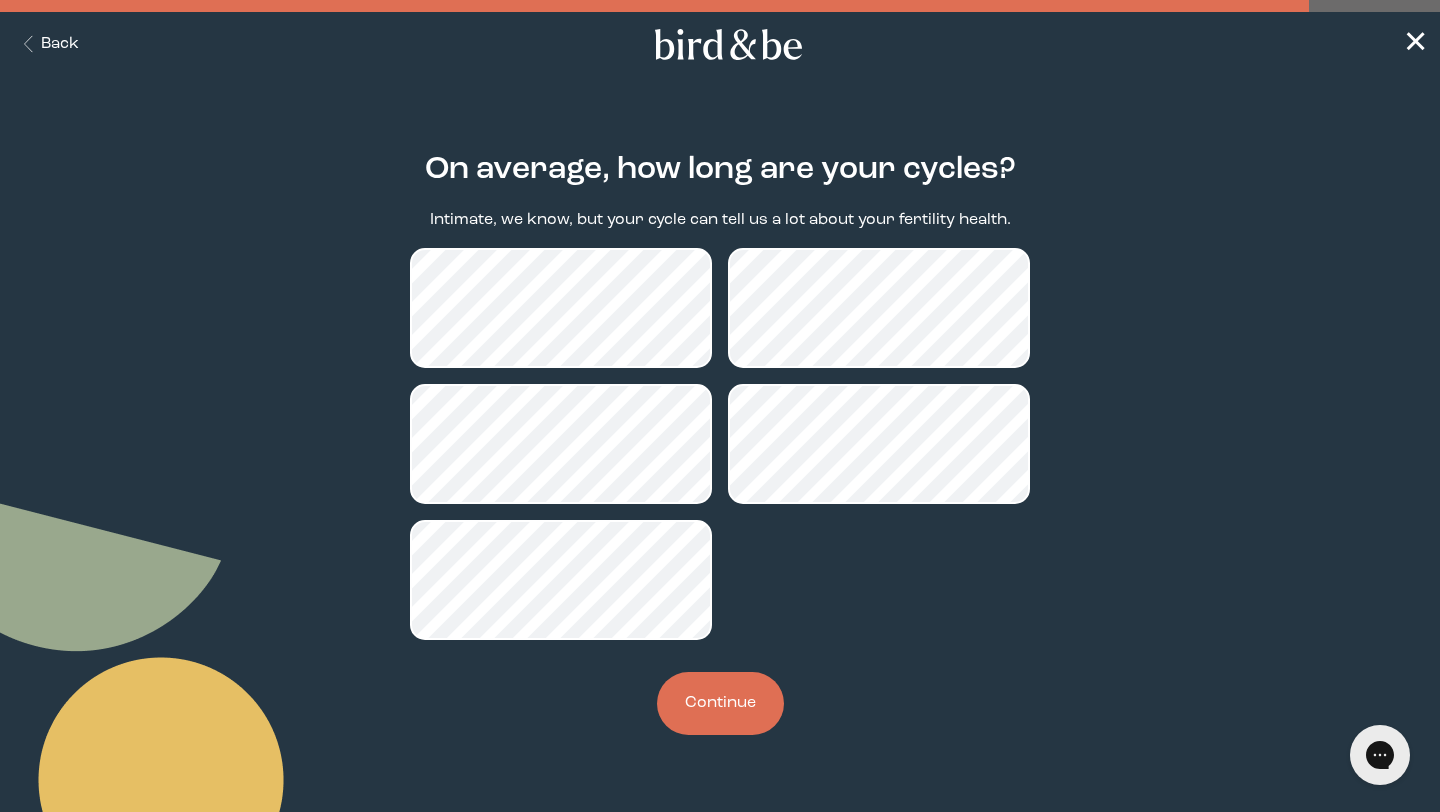 scroll, scrollTop: 0, scrollLeft: 0, axis: both 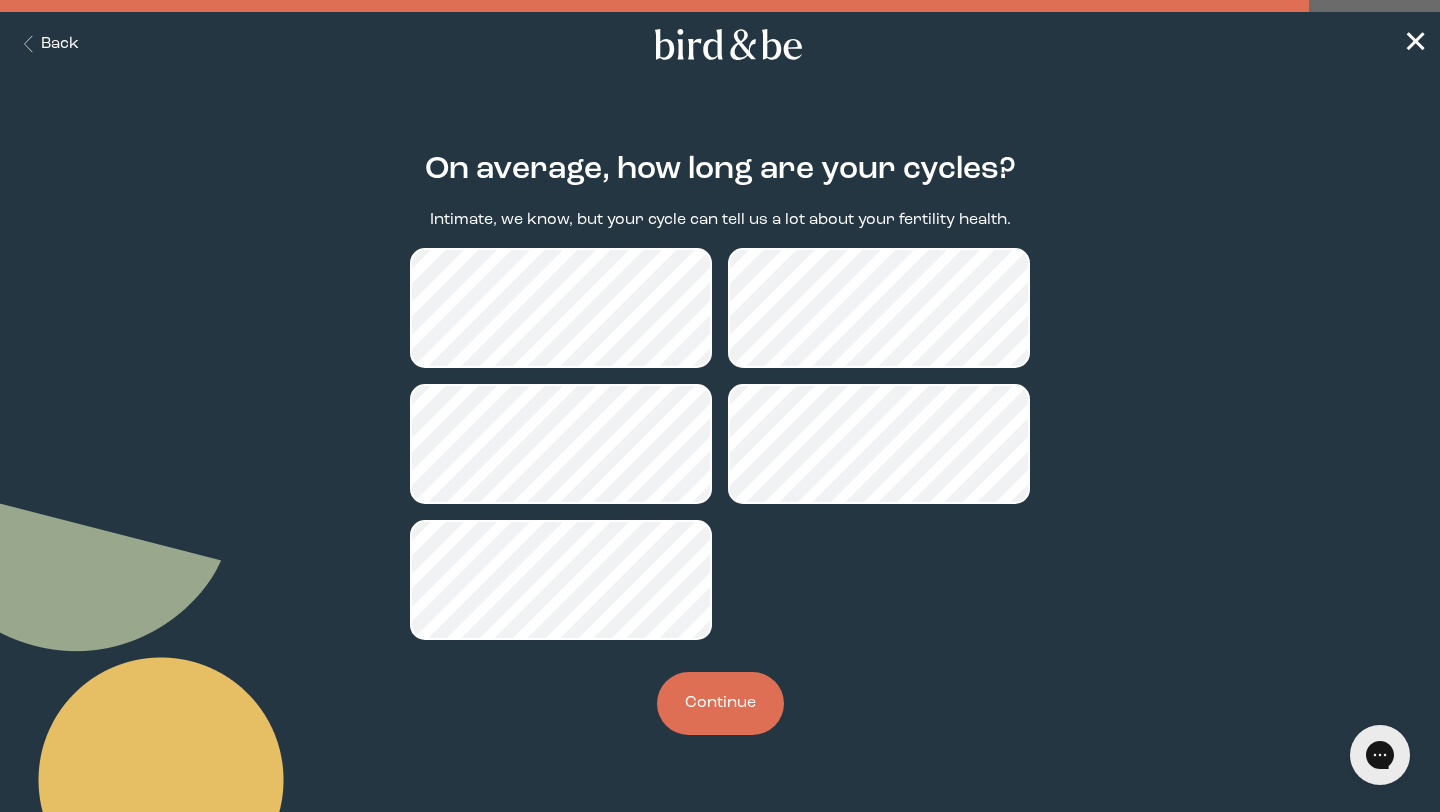 click on "Continue" at bounding box center [720, 703] 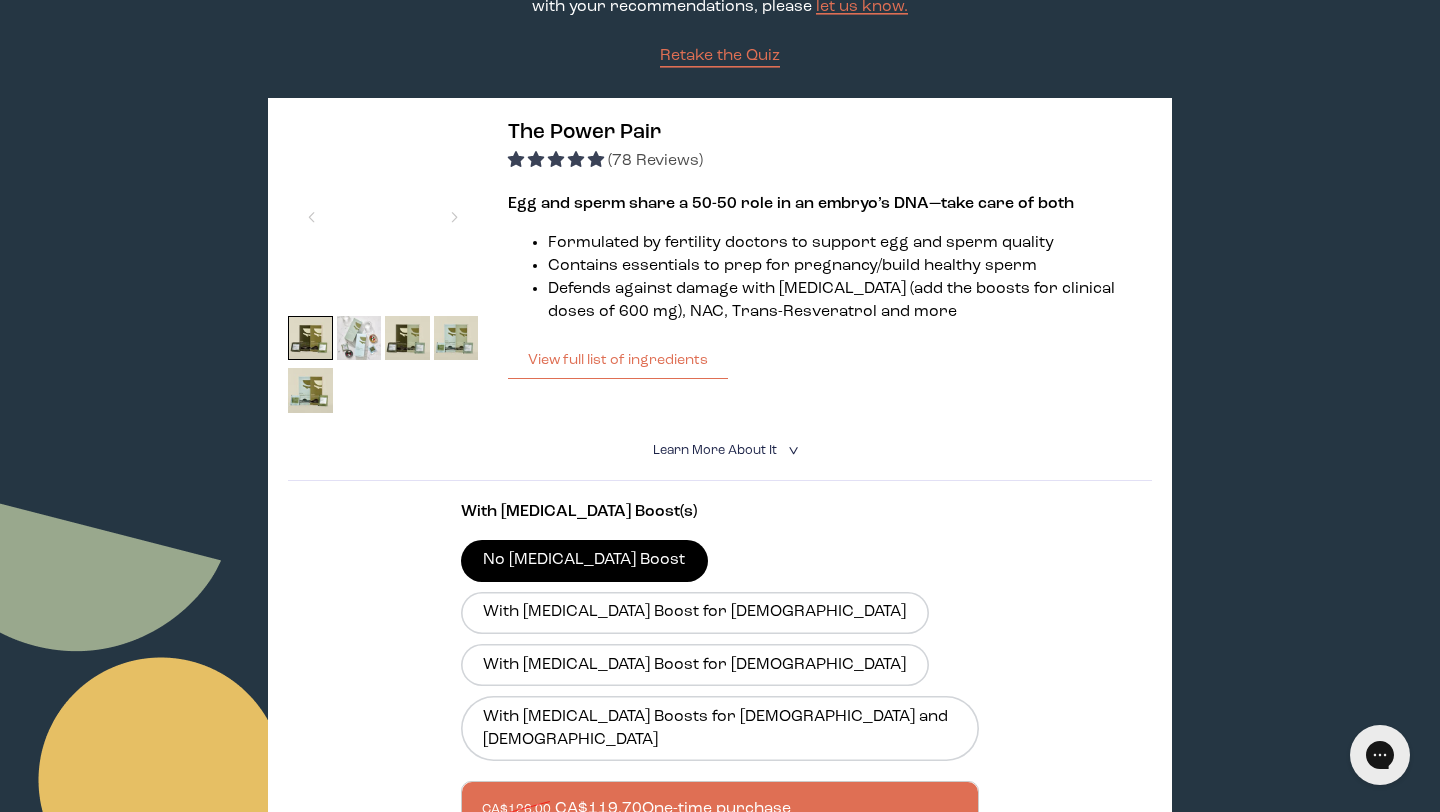 scroll, scrollTop: 375, scrollLeft: 0, axis: vertical 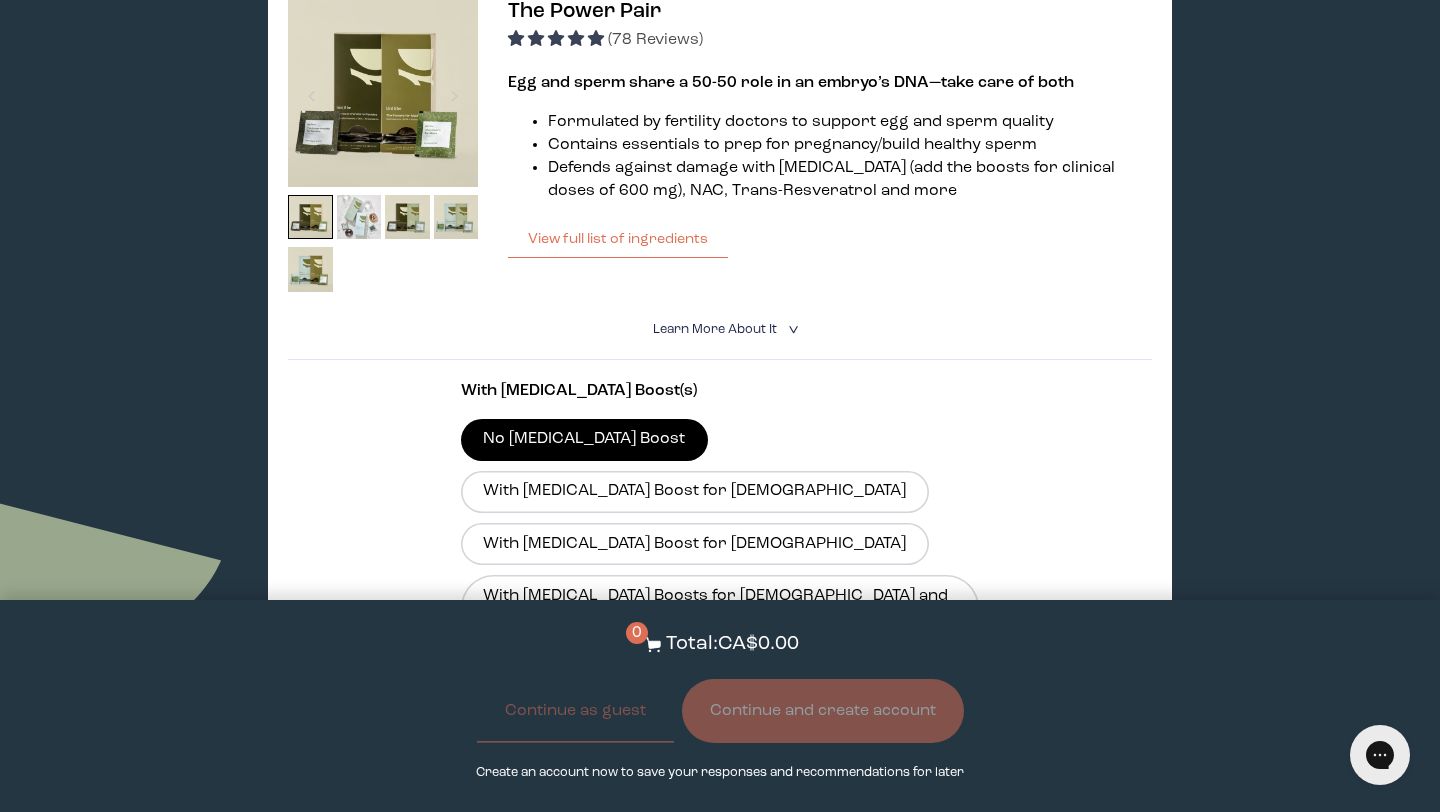 click on "Learn More About it   < What makes it special   30 daily packs  to simplify your routine—just one sachet a day       Scientifically backed ingredients like NAC, CoQ10 and Trans-Resveratrol to support egg and sperm quality        High-quality bioavailable ingredients  (that means they’re ready for your body to use) at just the right dosages      Free of gluten, dairy, shellfish, yeast, artificial colors/dyes and preservatives  Is this product for you    Women, people with eggs and/or a uterus, men, and people with sperm who  either:          are over 30 and thinking about trying, or       have been trying for over six months, or       are supported by a fertility clinic" at bounding box center [720, 330] 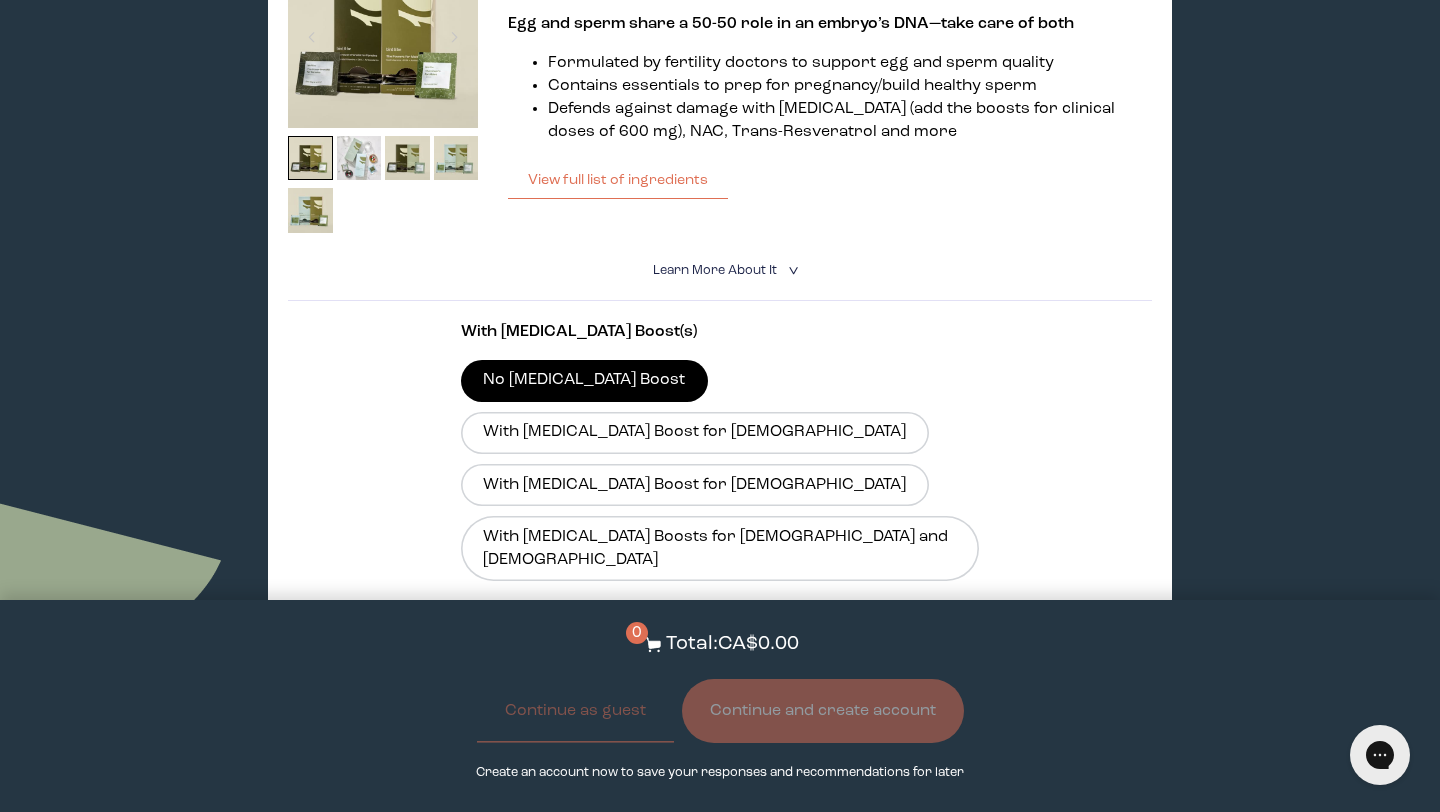 scroll, scrollTop: 462, scrollLeft: 0, axis: vertical 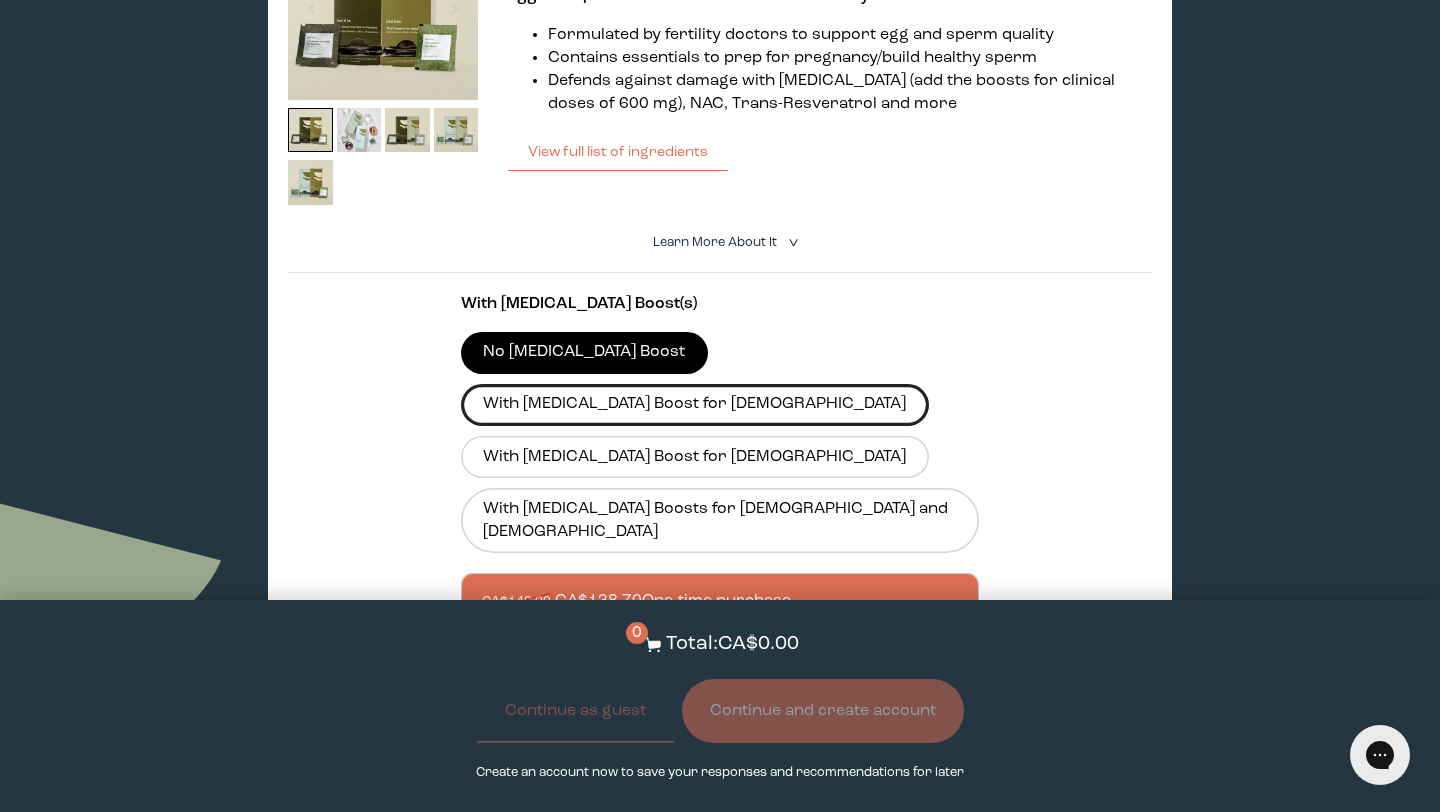 click on "With [MEDICAL_DATA] Boost for [DEMOGRAPHIC_DATA]" at bounding box center [695, 405] 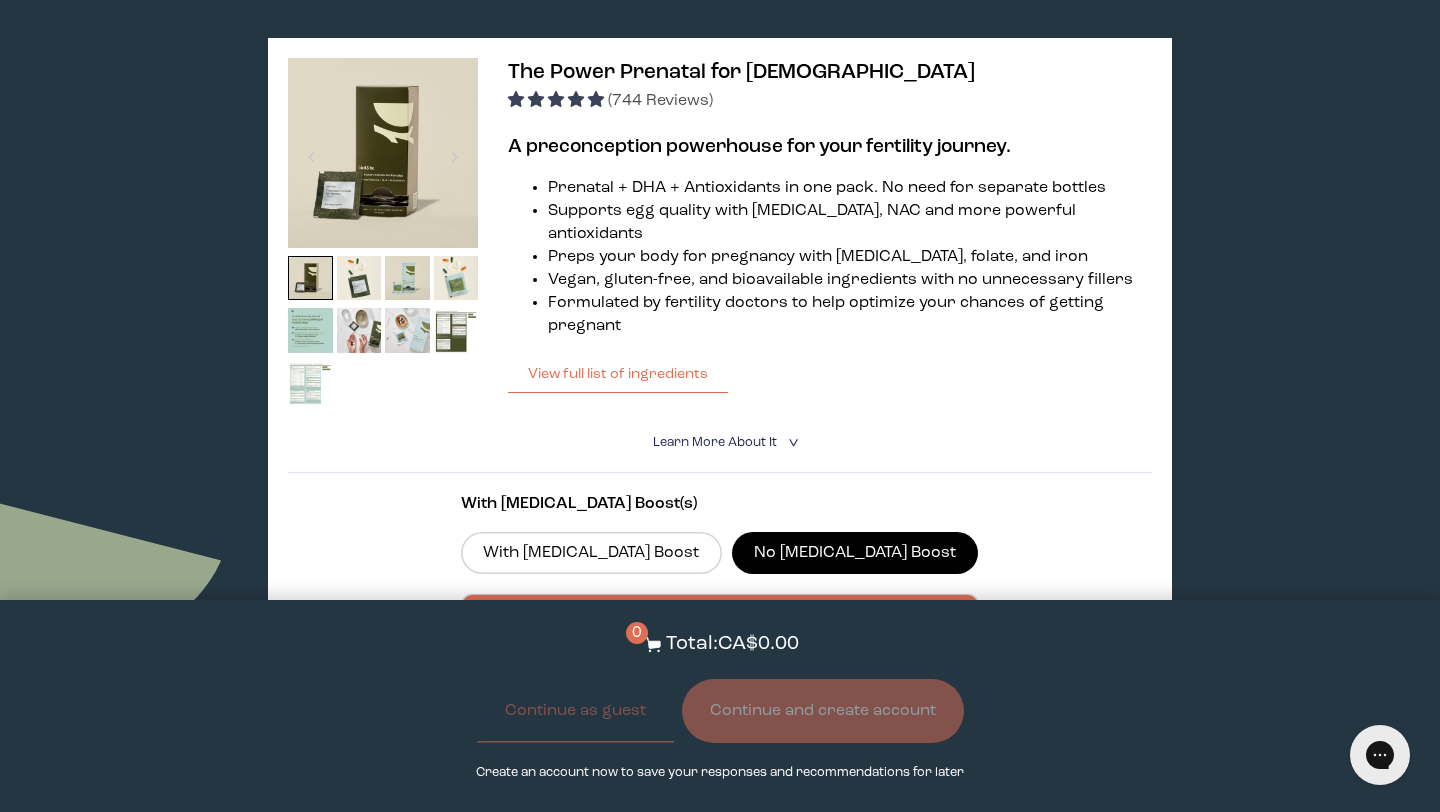 scroll, scrollTop: 2111, scrollLeft: 0, axis: vertical 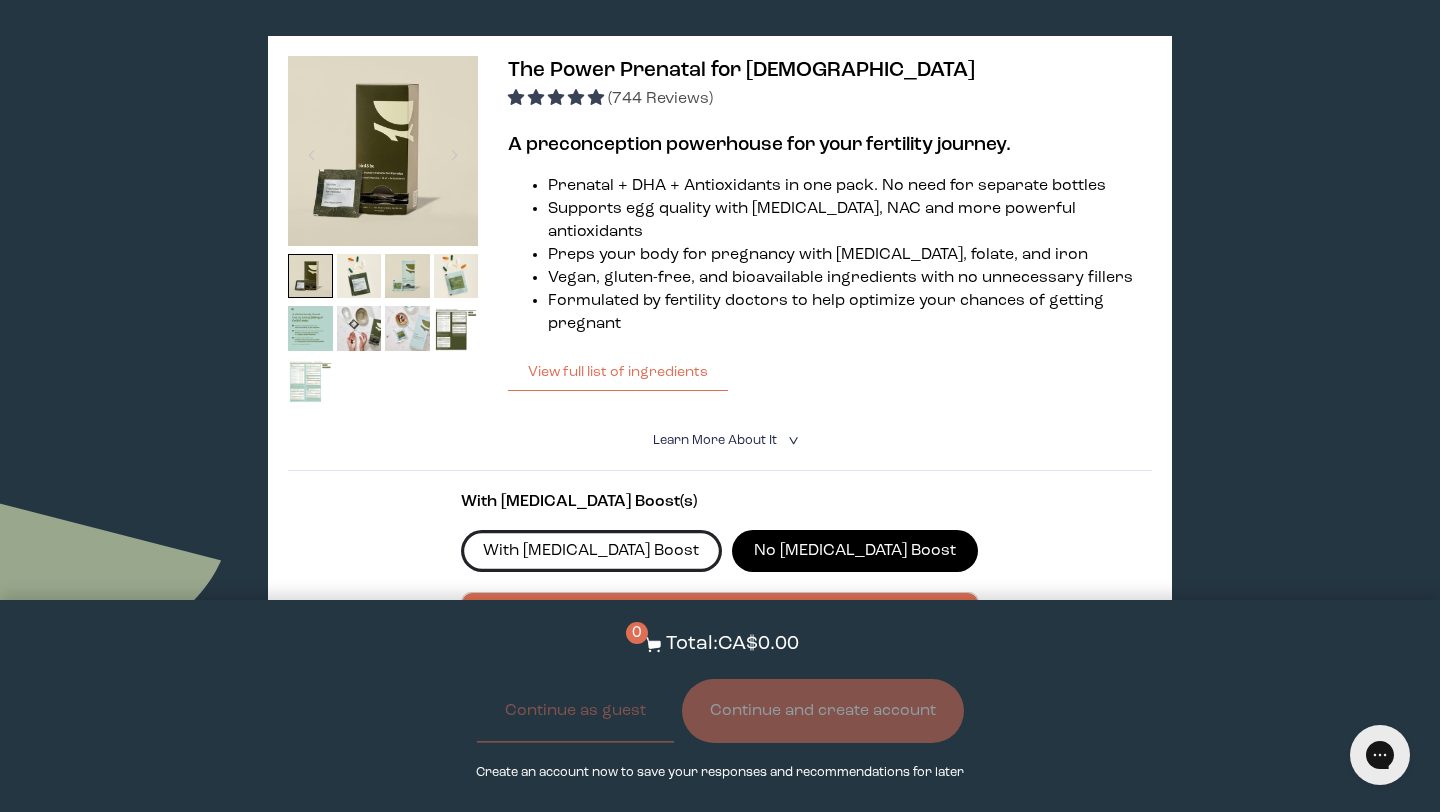 click on "With [MEDICAL_DATA] Boost" at bounding box center [591, 551] 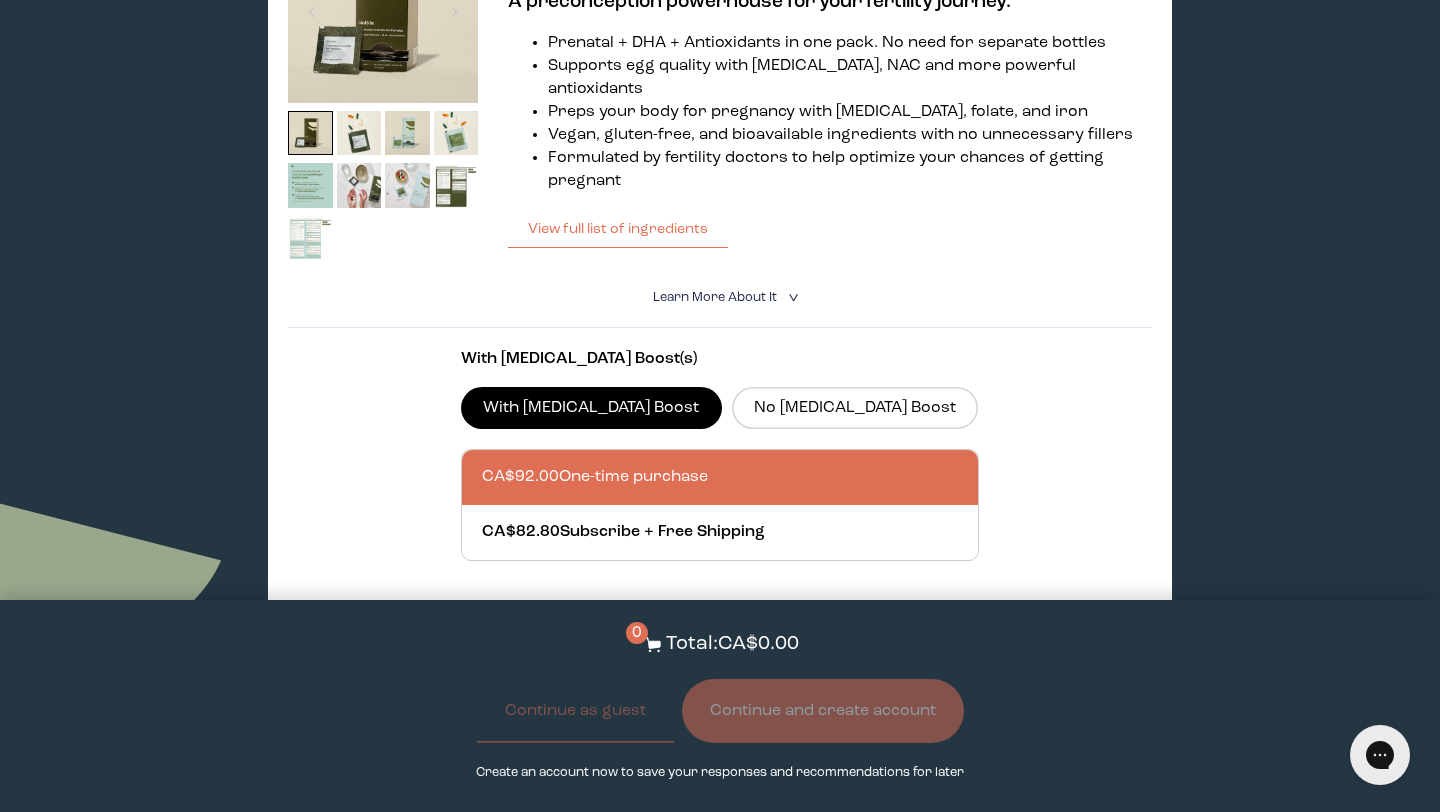 scroll, scrollTop: 2255, scrollLeft: 0, axis: vertical 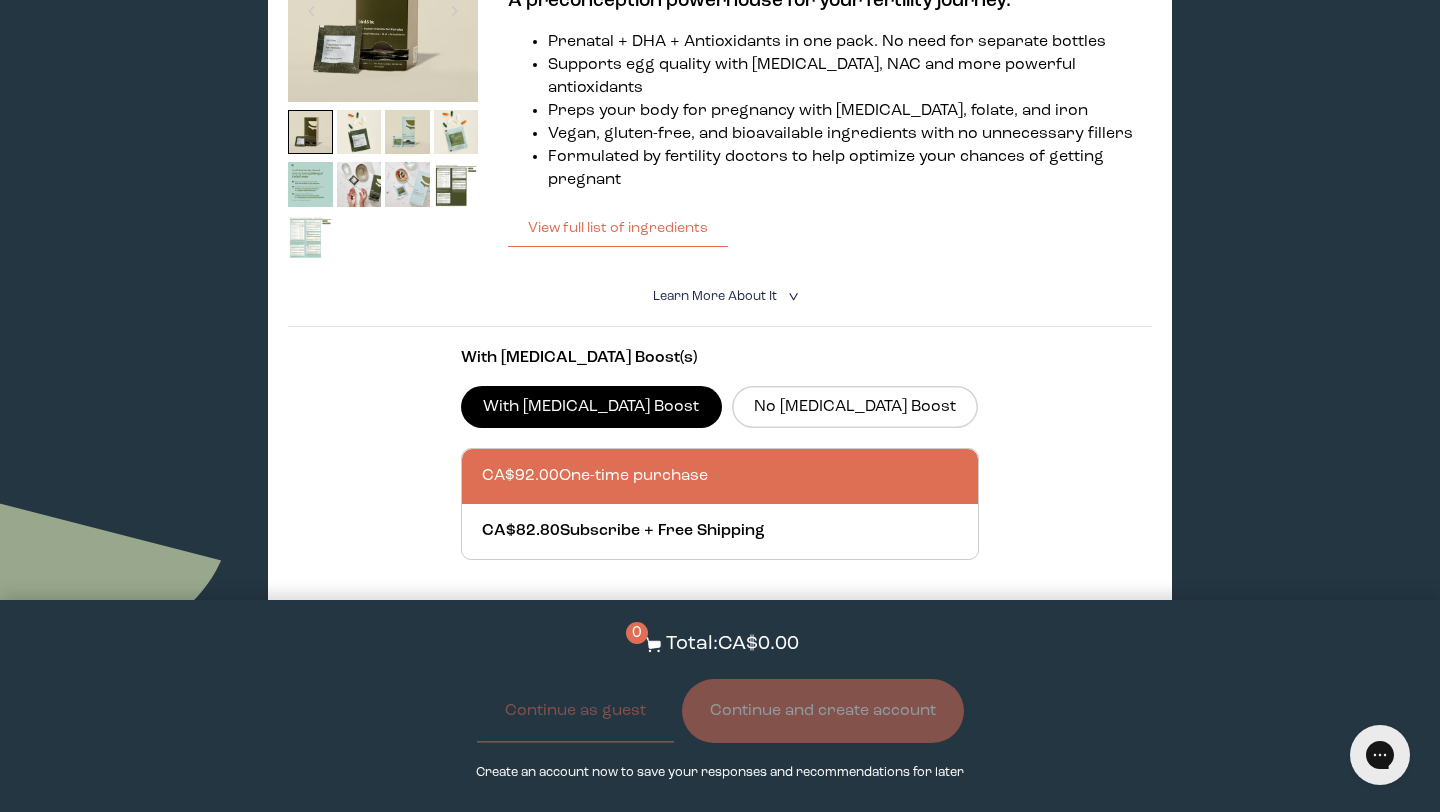 click on "Add to Cart - CA$92.00" at bounding box center (719, 631) 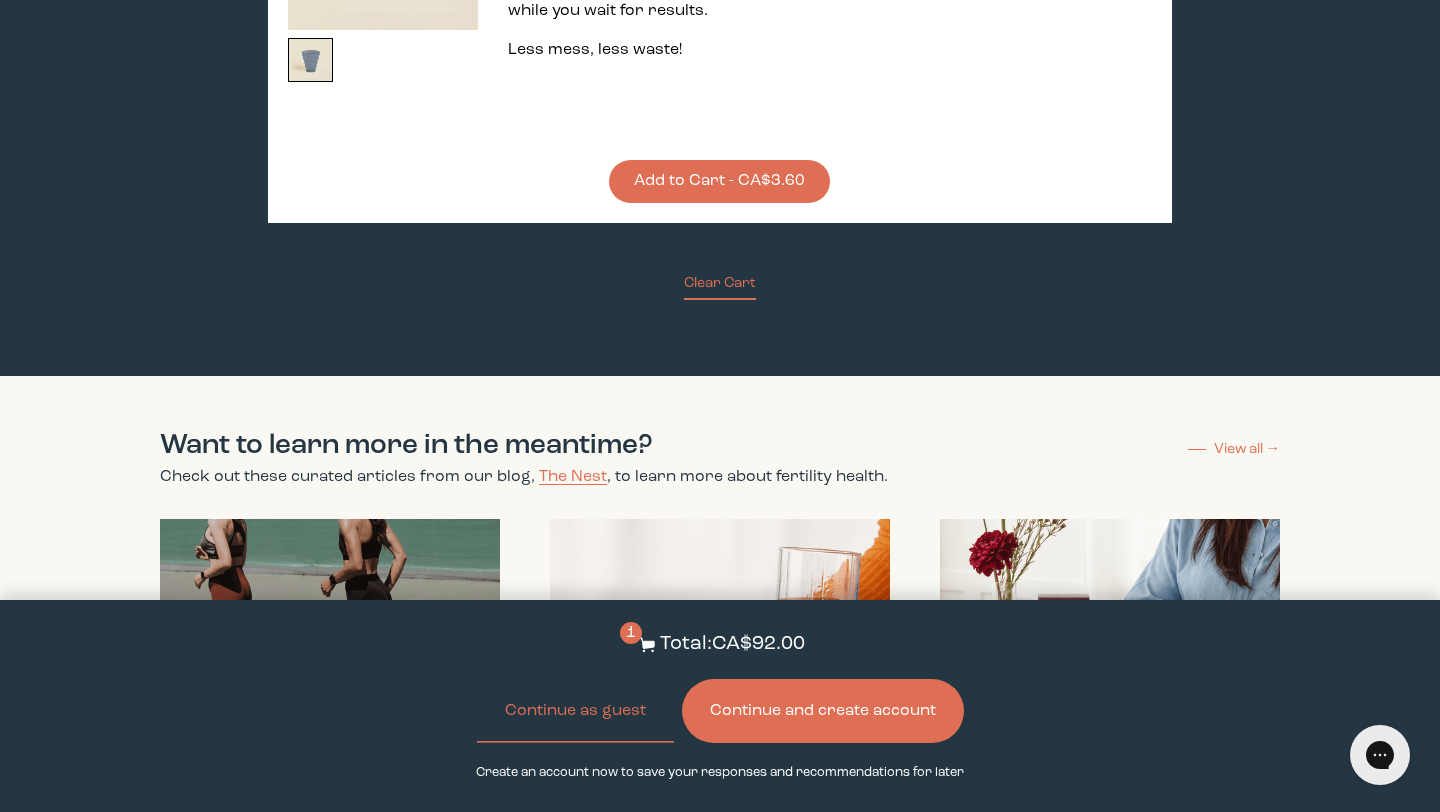 scroll, scrollTop: 4640, scrollLeft: 0, axis: vertical 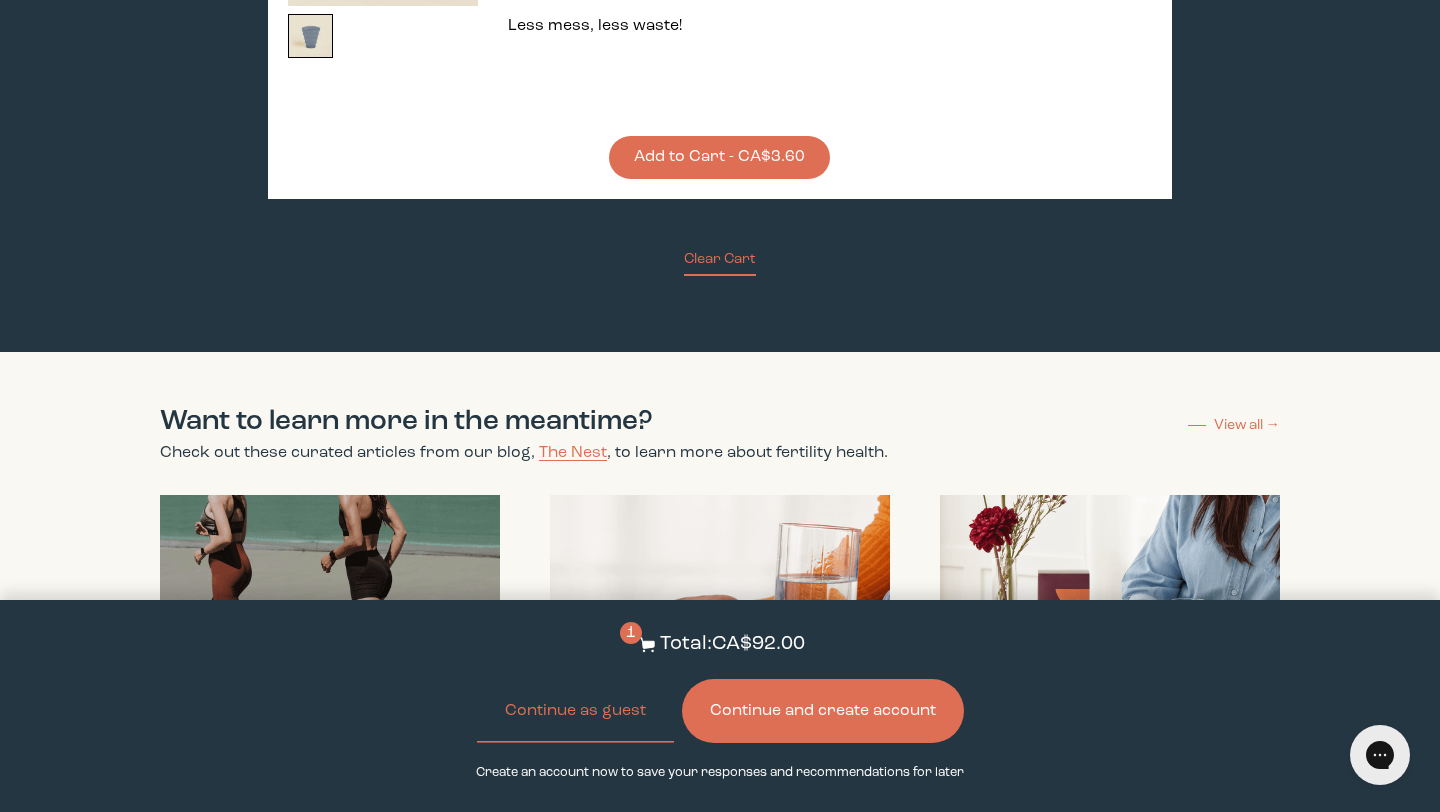 click on "Continue and create account" at bounding box center (823, 711) 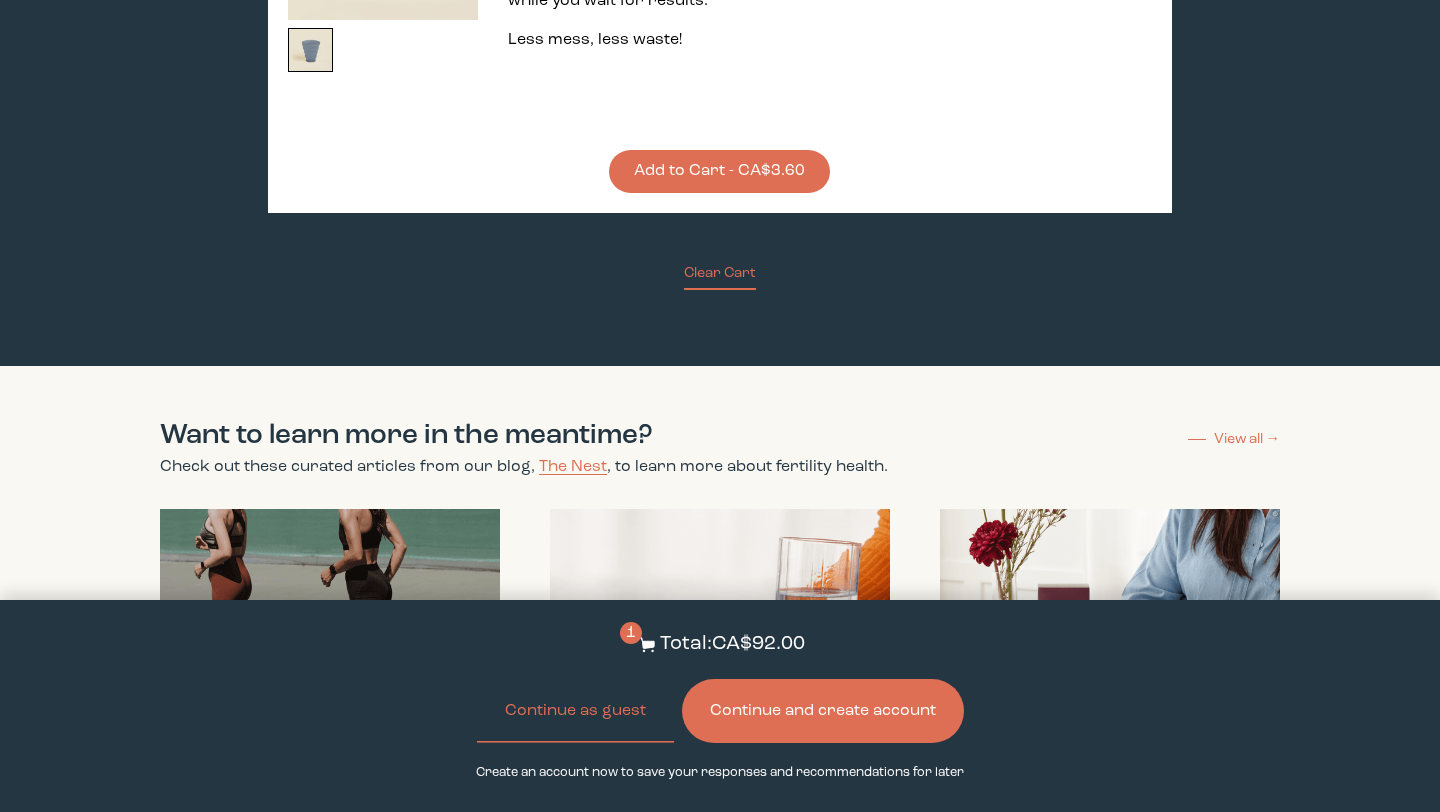 scroll, scrollTop: 4626, scrollLeft: 0, axis: vertical 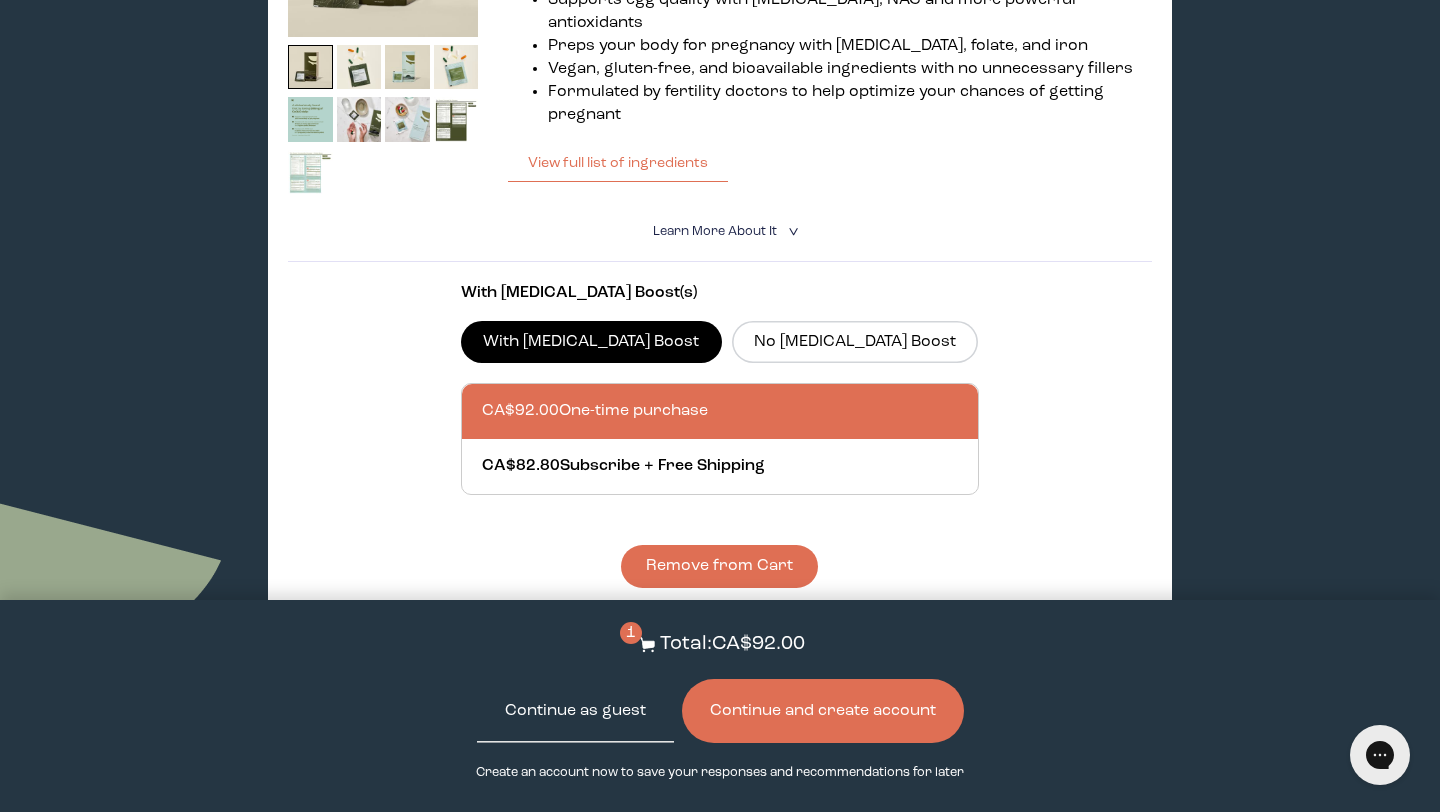 click on "Continue as guest" at bounding box center [575, 711] 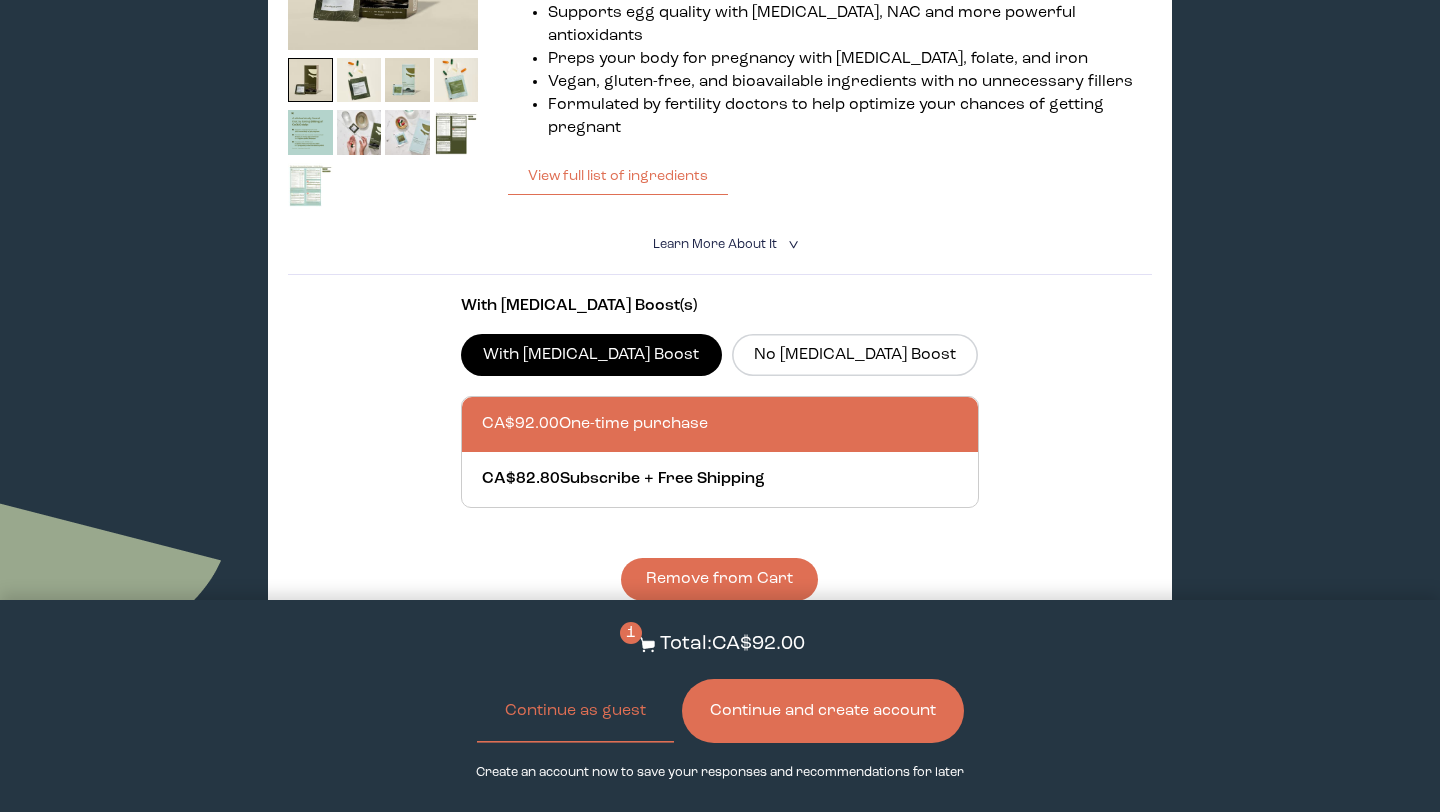 scroll, scrollTop: 2307, scrollLeft: 0, axis: vertical 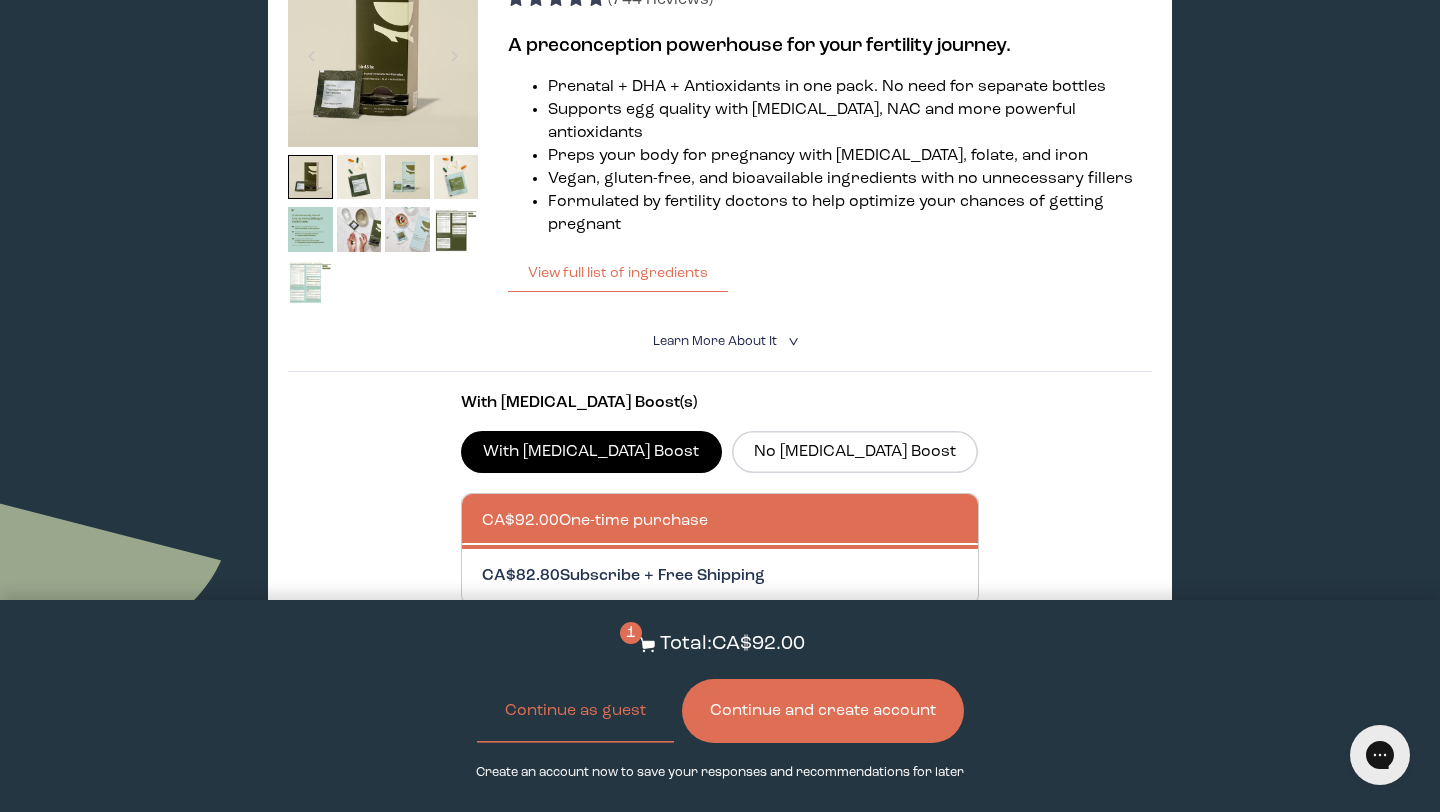 click at bounding box center (740, 576) 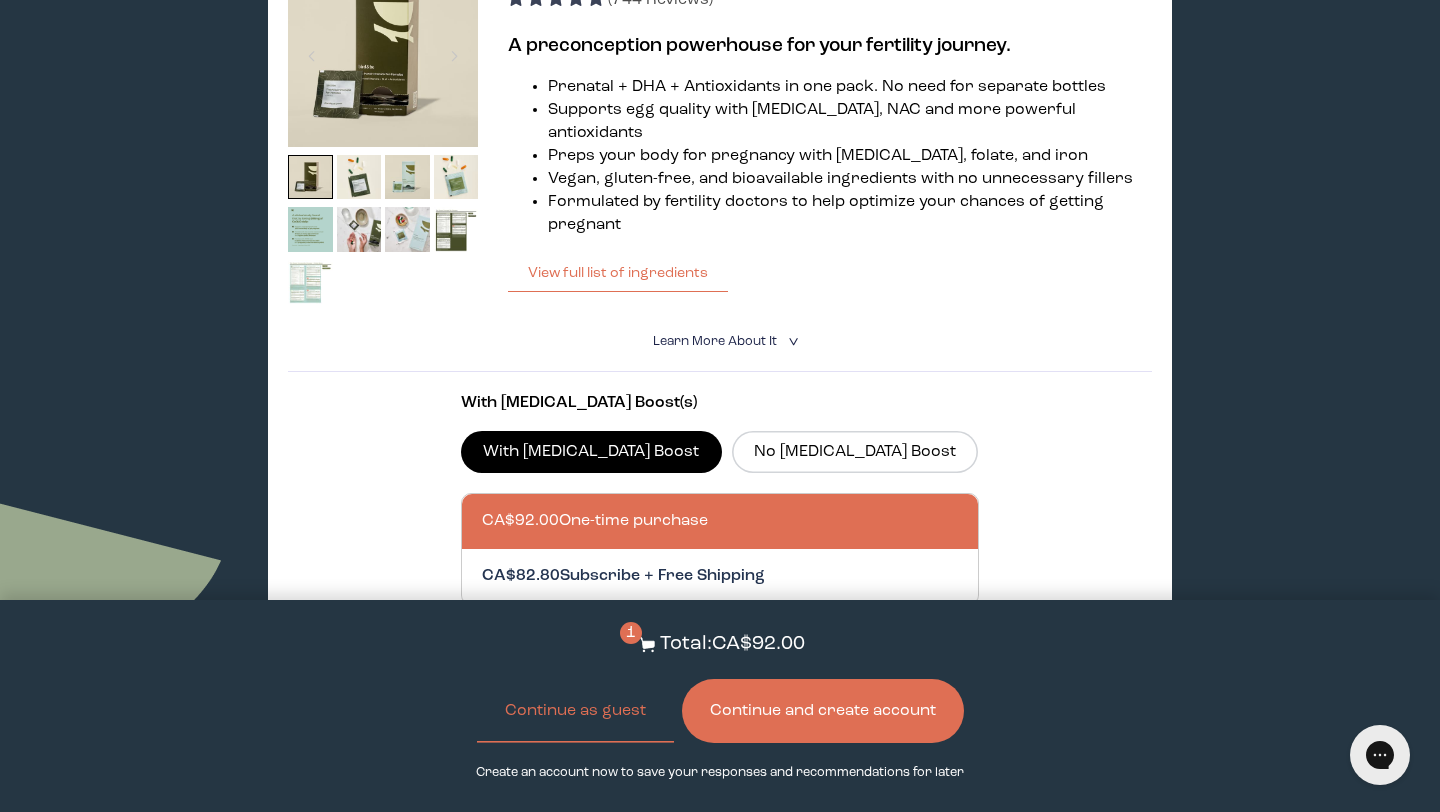 click on "CA$82.80  Subscribe     + Free Shipping" at bounding box center (481, 564) 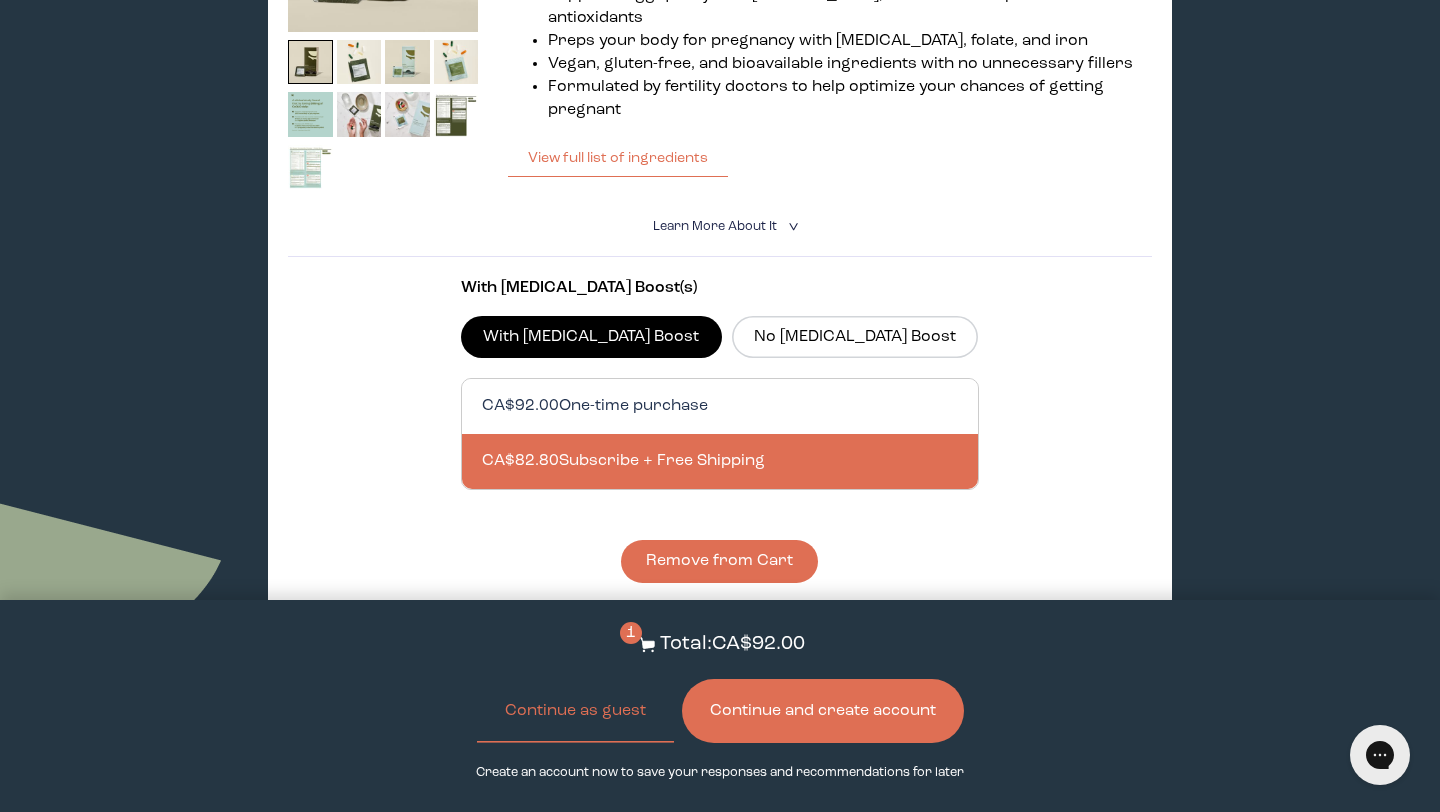 scroll, scrollTop: 2337, scrollLeft: 0, axis: vertical 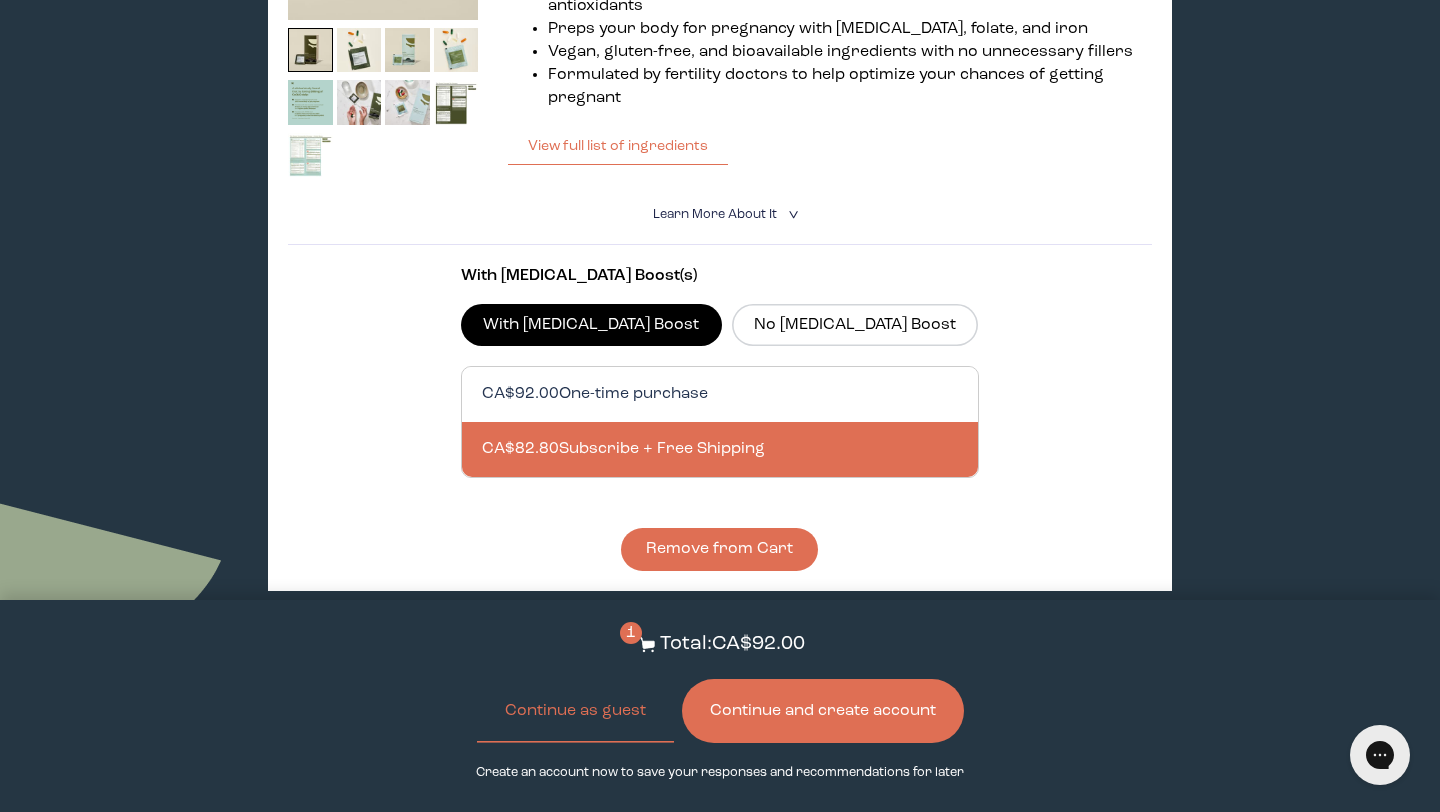 click at bounding box center (740, 394) 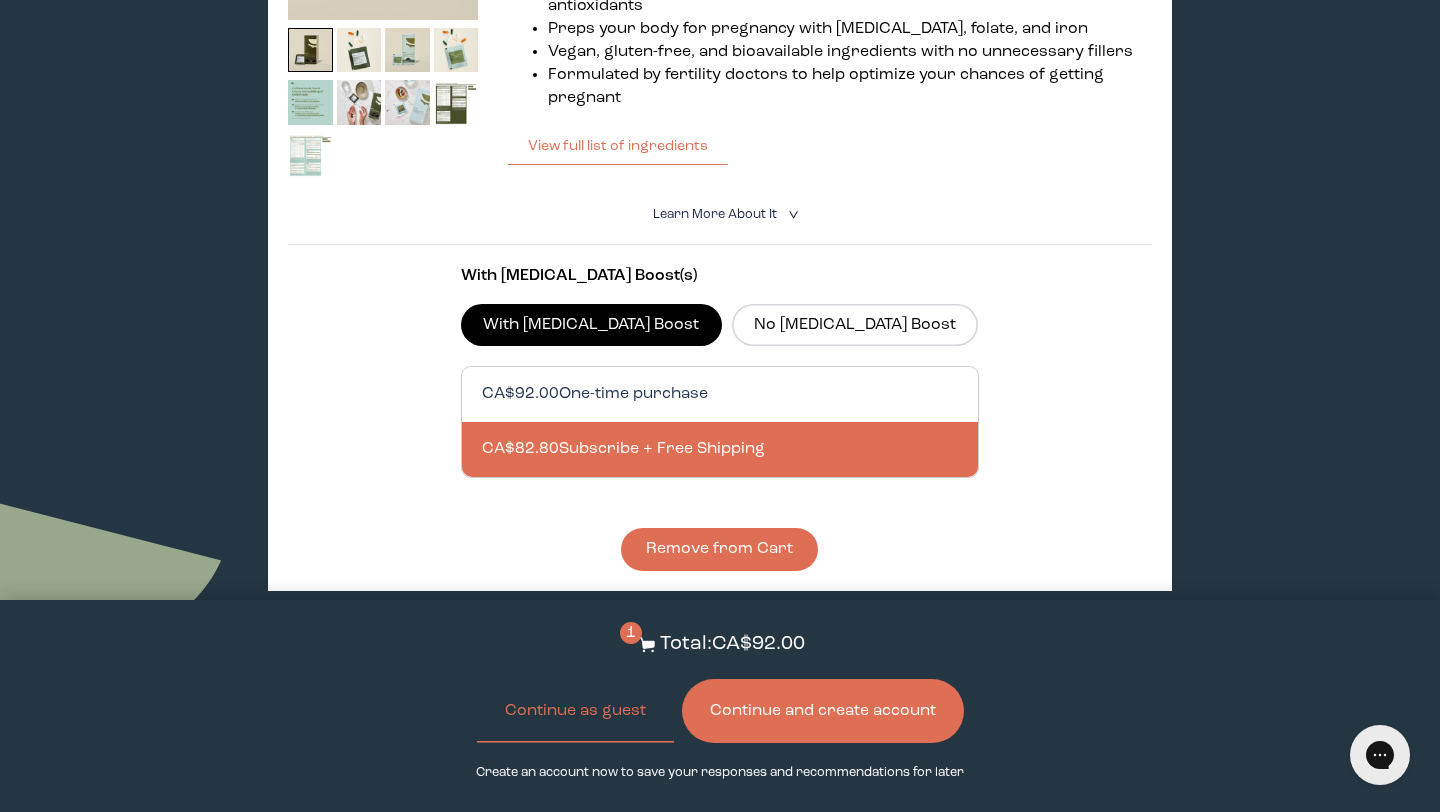 click on "CA$92.00  One-time purchase" at bounding box center [481, 382] 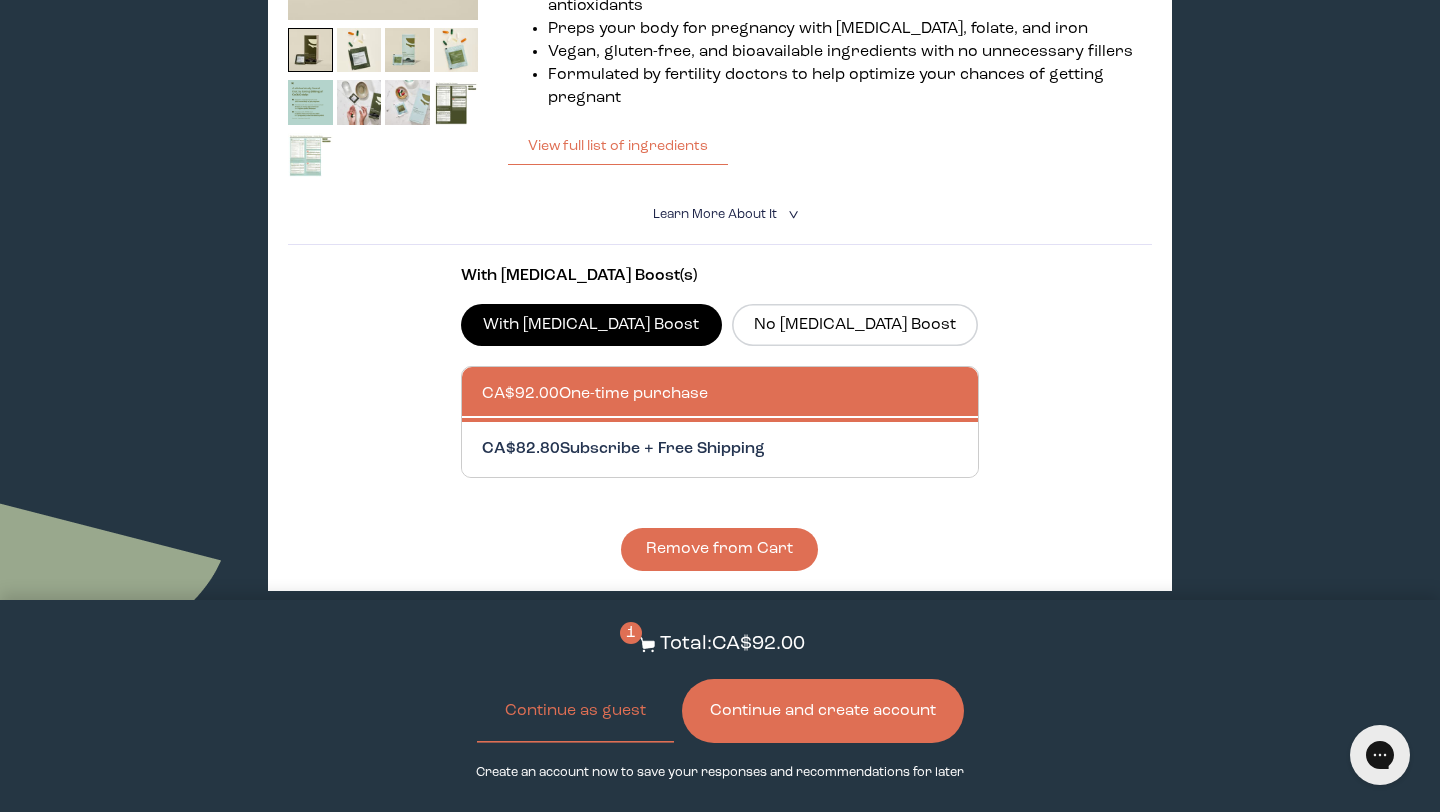 click at bounding box center [740, 449] 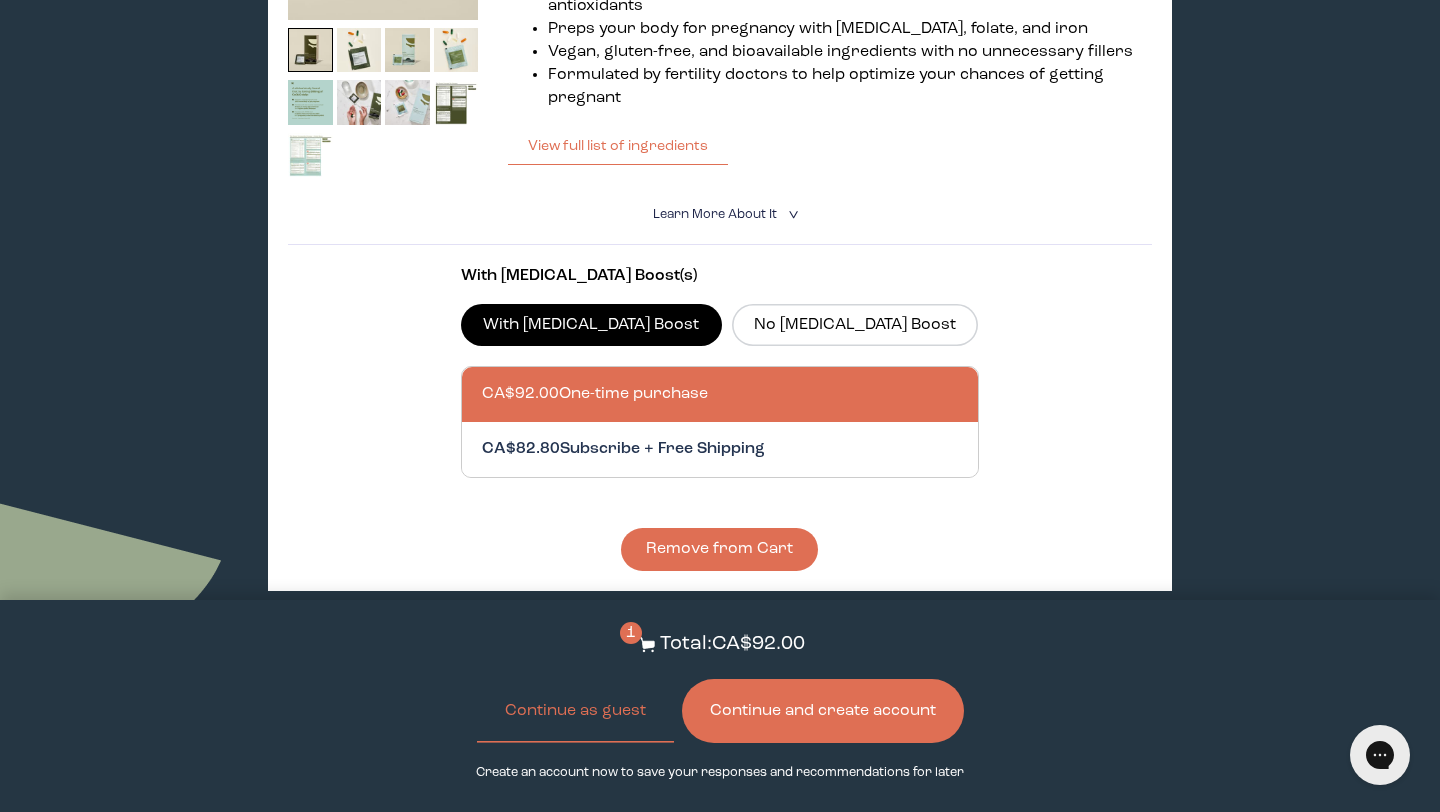 click on "CA$82.80  Subscribe     + Free Shipping" at bounding box center (481, 437) 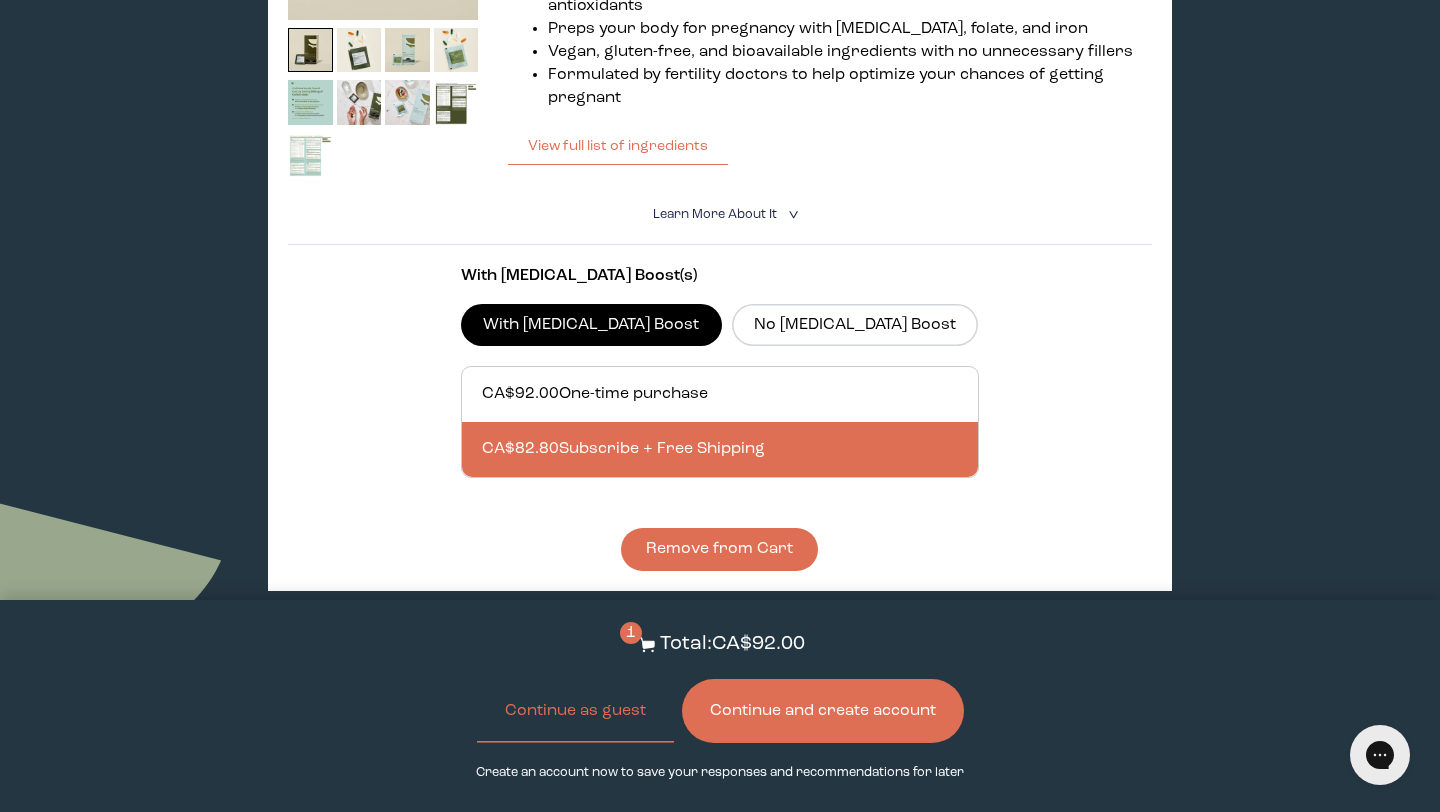 click on "Continue and create account" at bounding box center [823, 711] 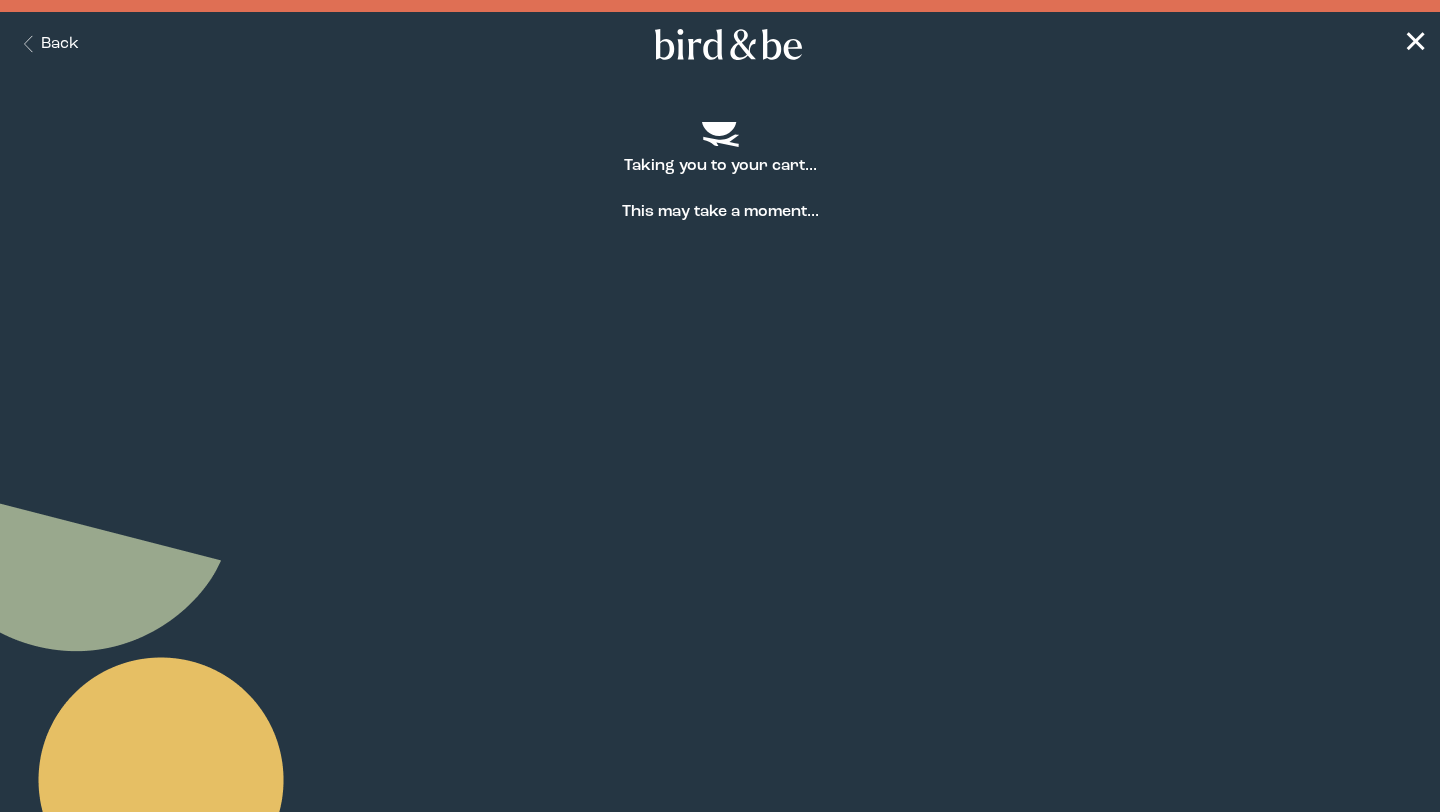 scroll, scrollTop: 0, scrollLeft: 0, axis: both 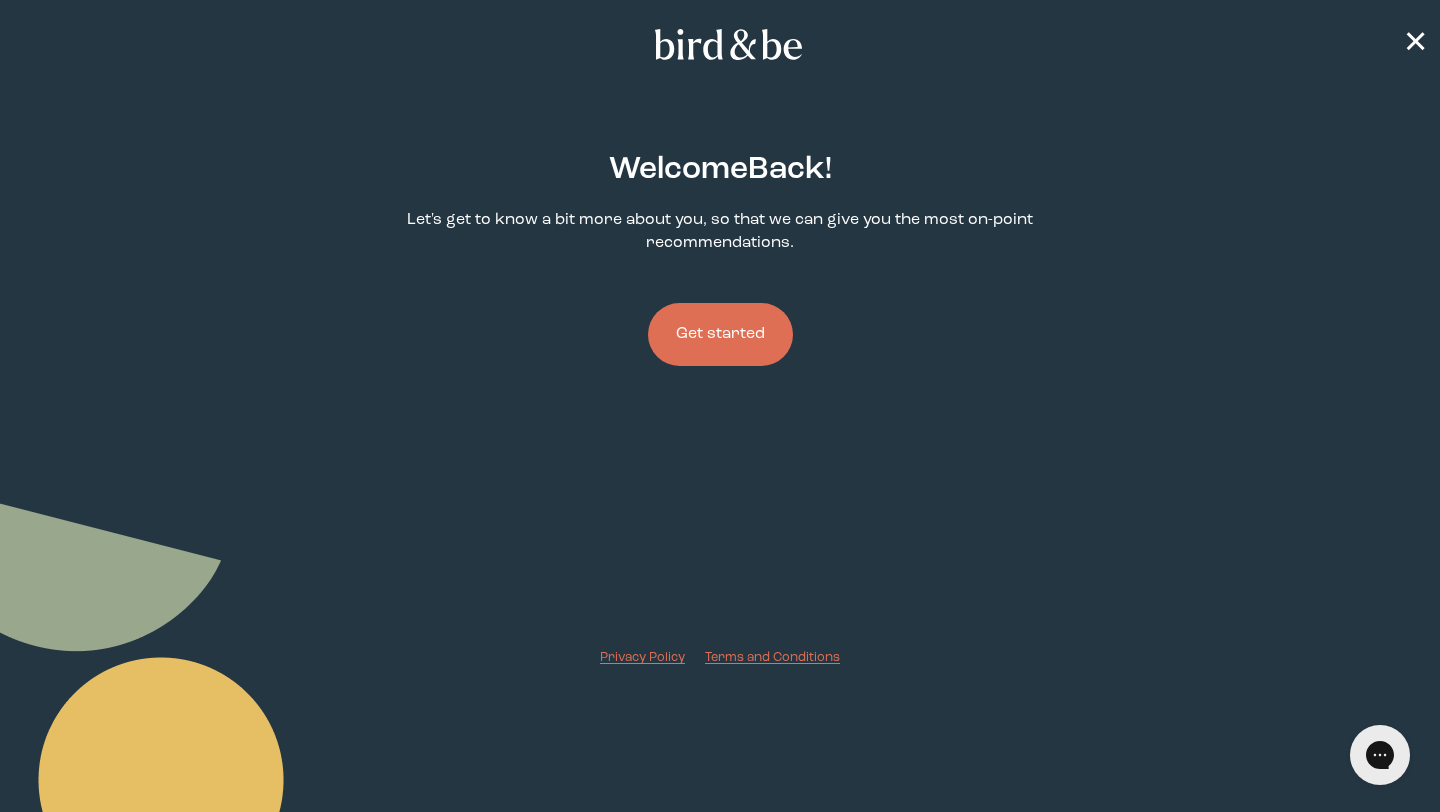 click on "Get started" at bounding box center [720, 334] 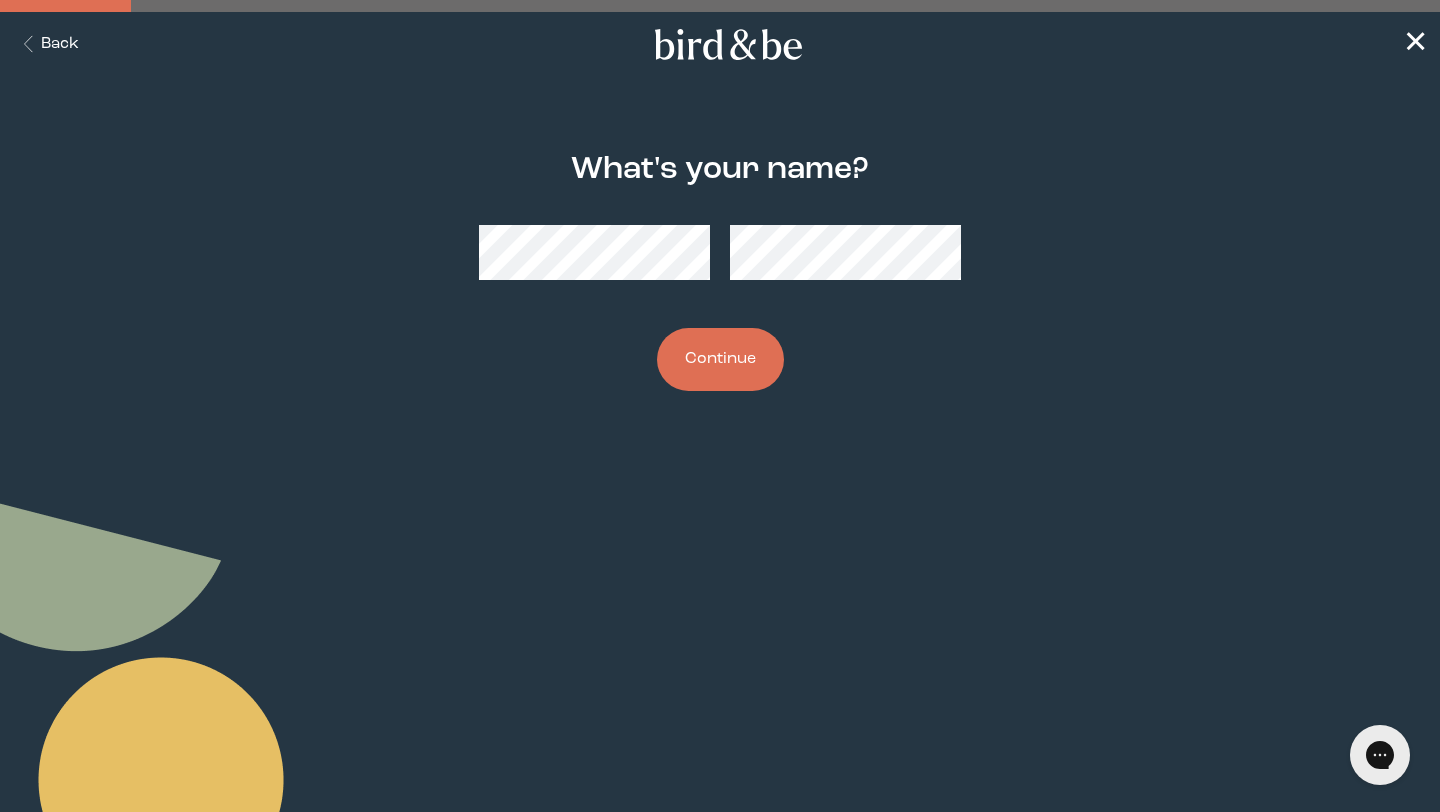 click on "Continue" at bounding box center (720, 359) 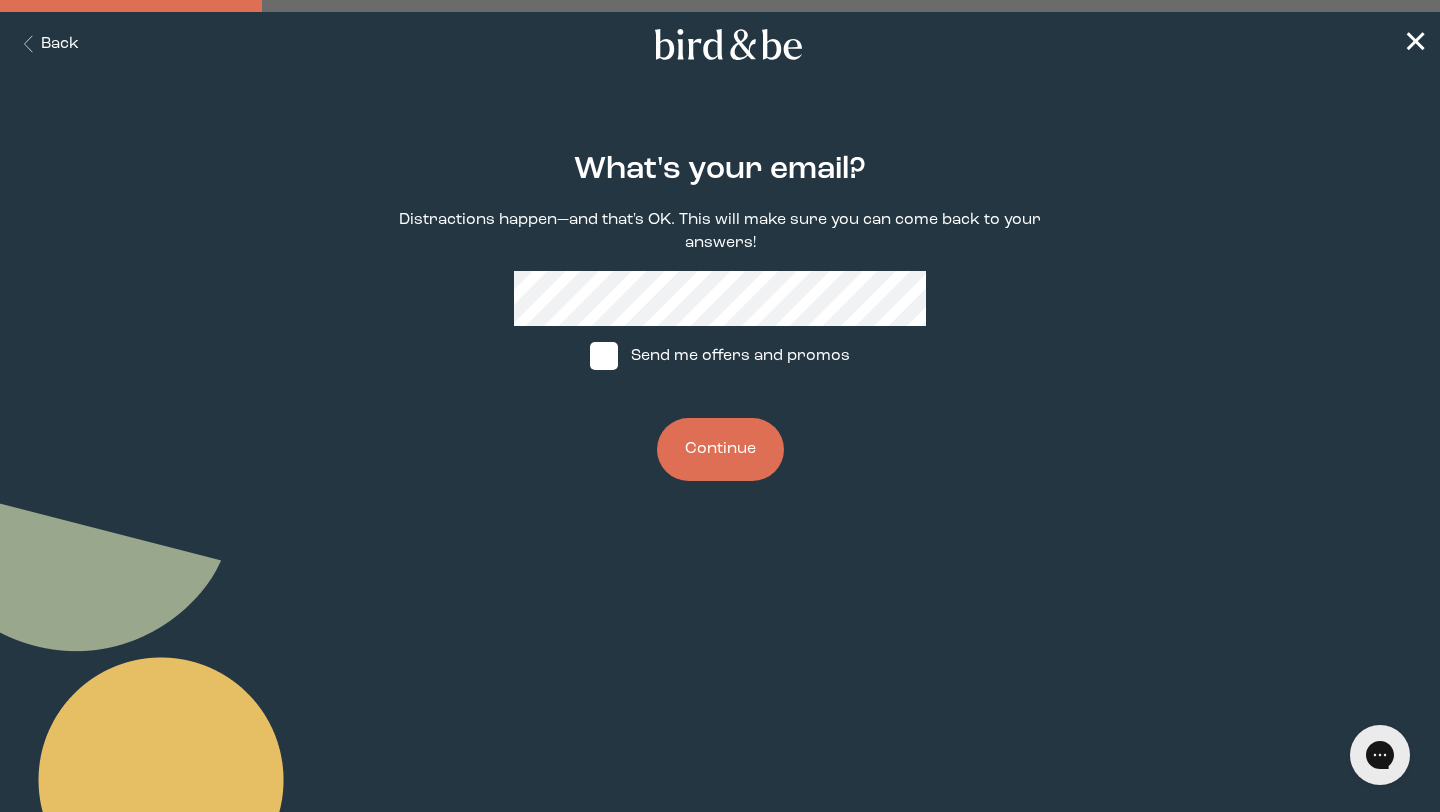 click on "Continue" at bounding box center [720, 449] 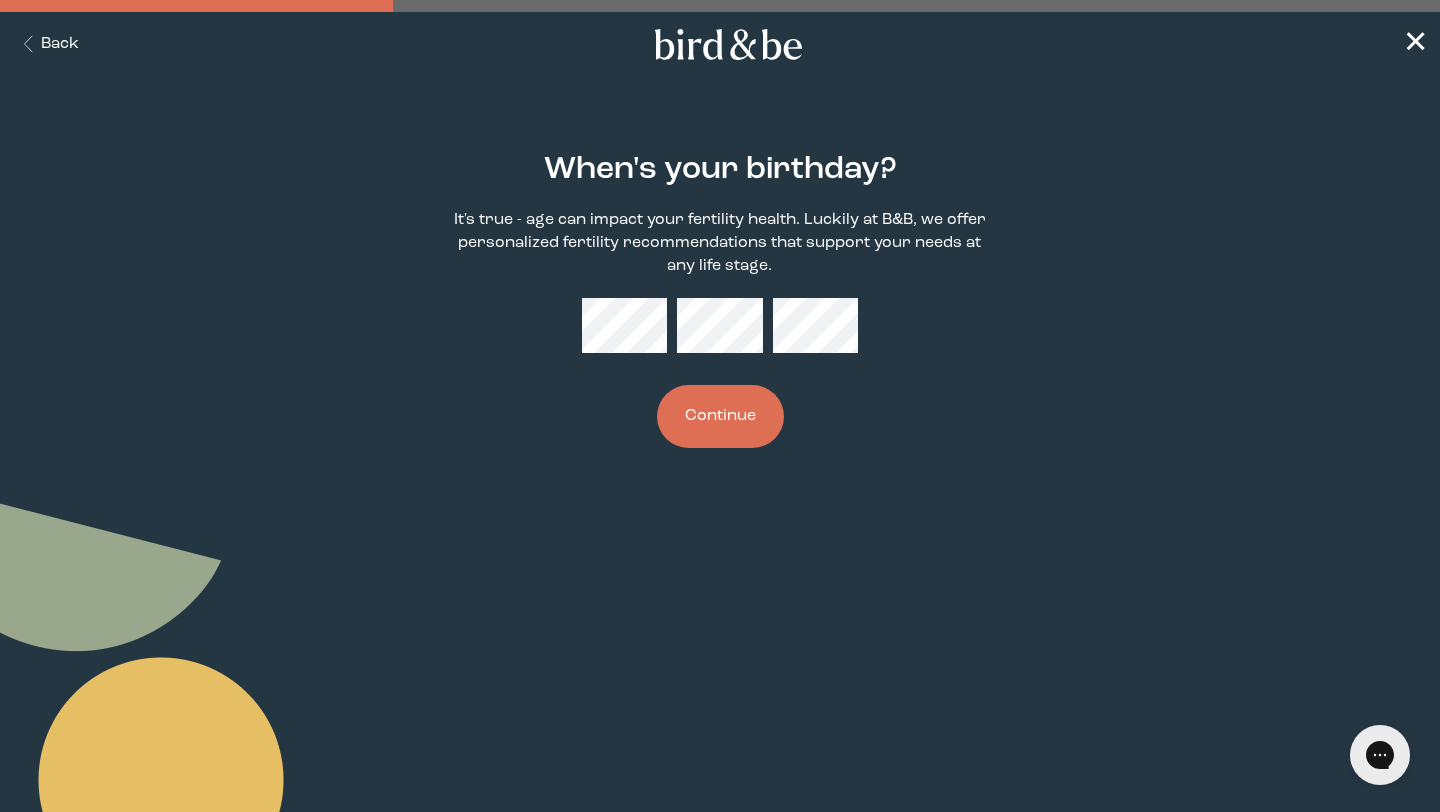 click on "Continue" at bounding box center [720, 416] 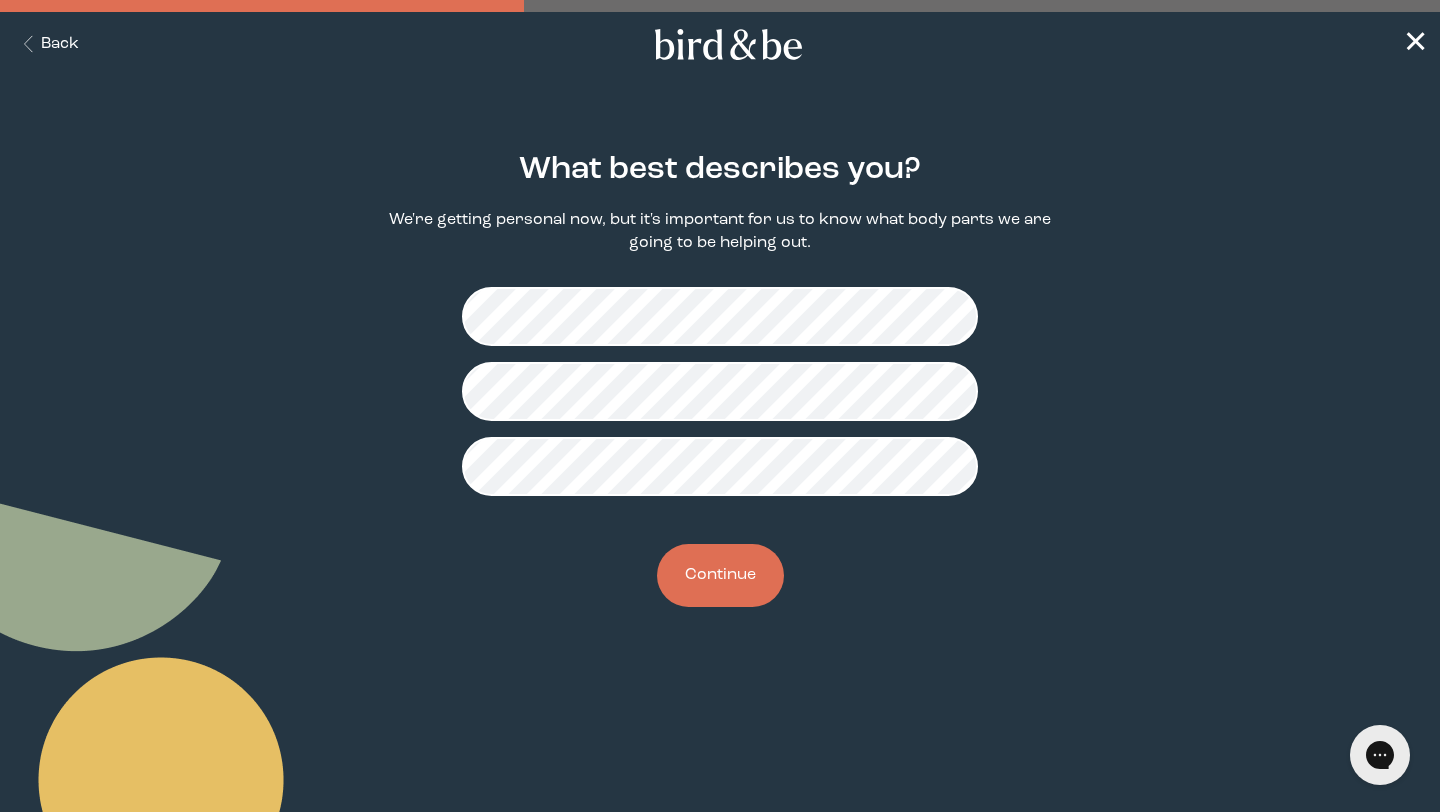 click on "Continue" at bounding box center [720, 575] 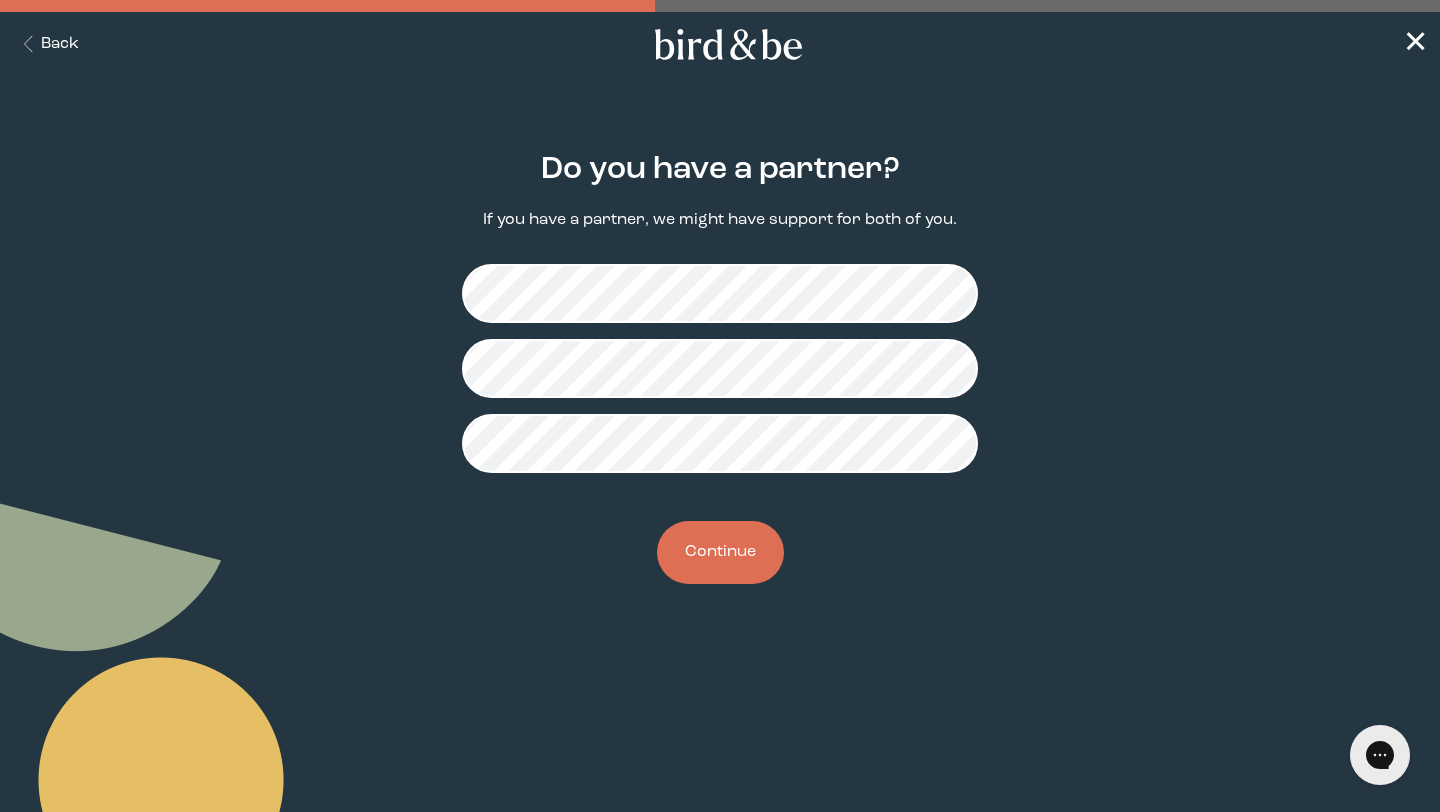 click on "Continue" at bounding box center (720, 552) 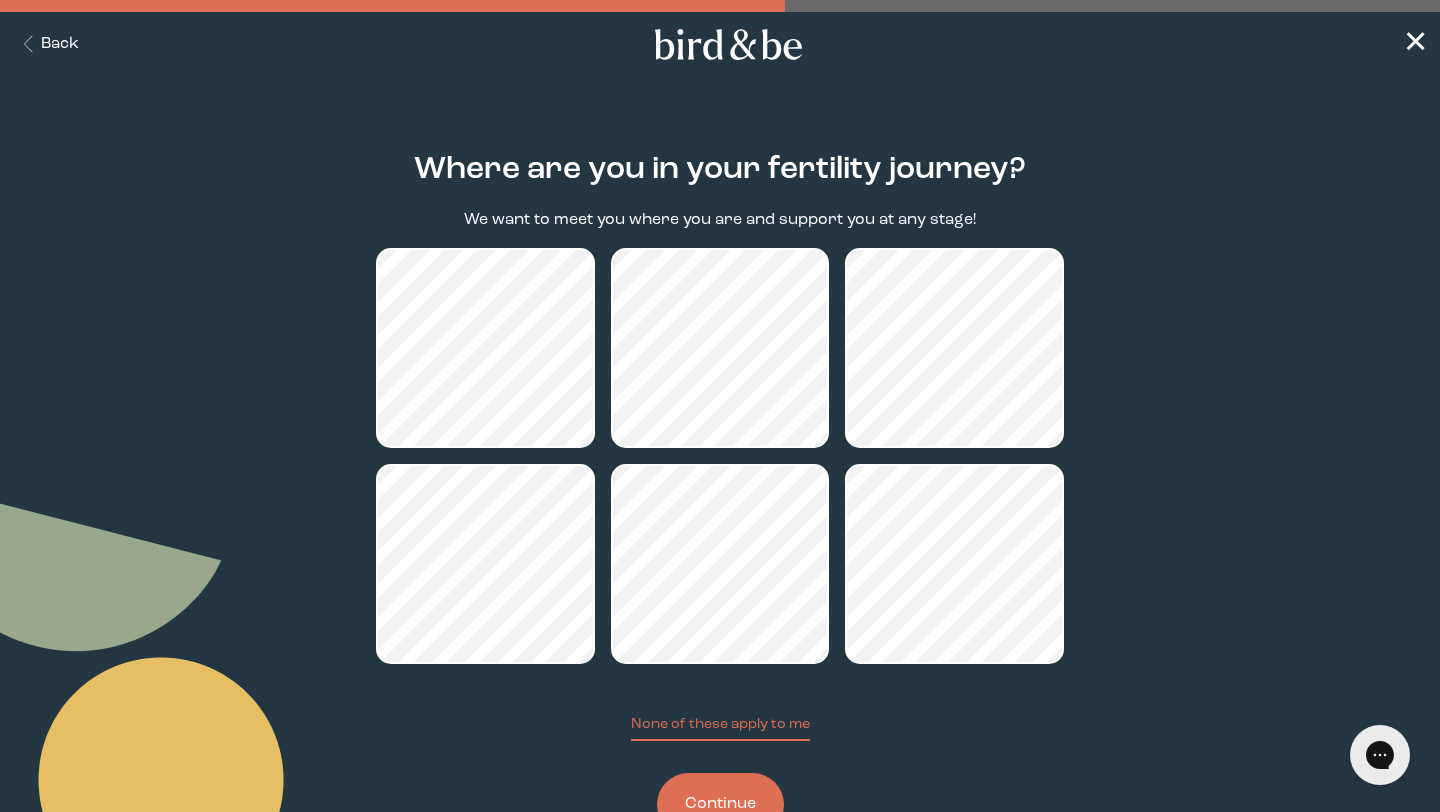 scroll, scrollTop: 73, scrollLeft: 0, axis: vertical 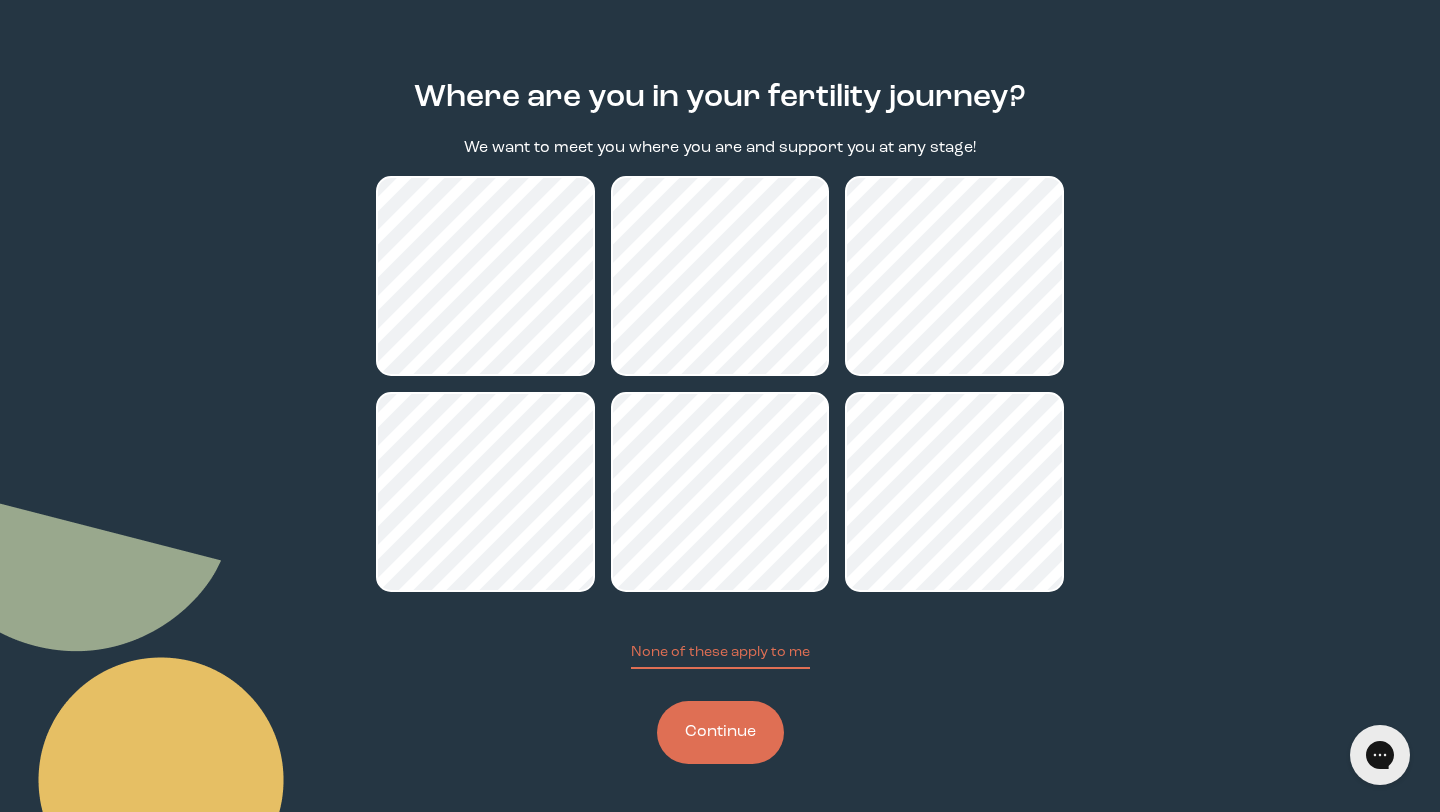 click on "Continue" at bounding box center [720, 732] 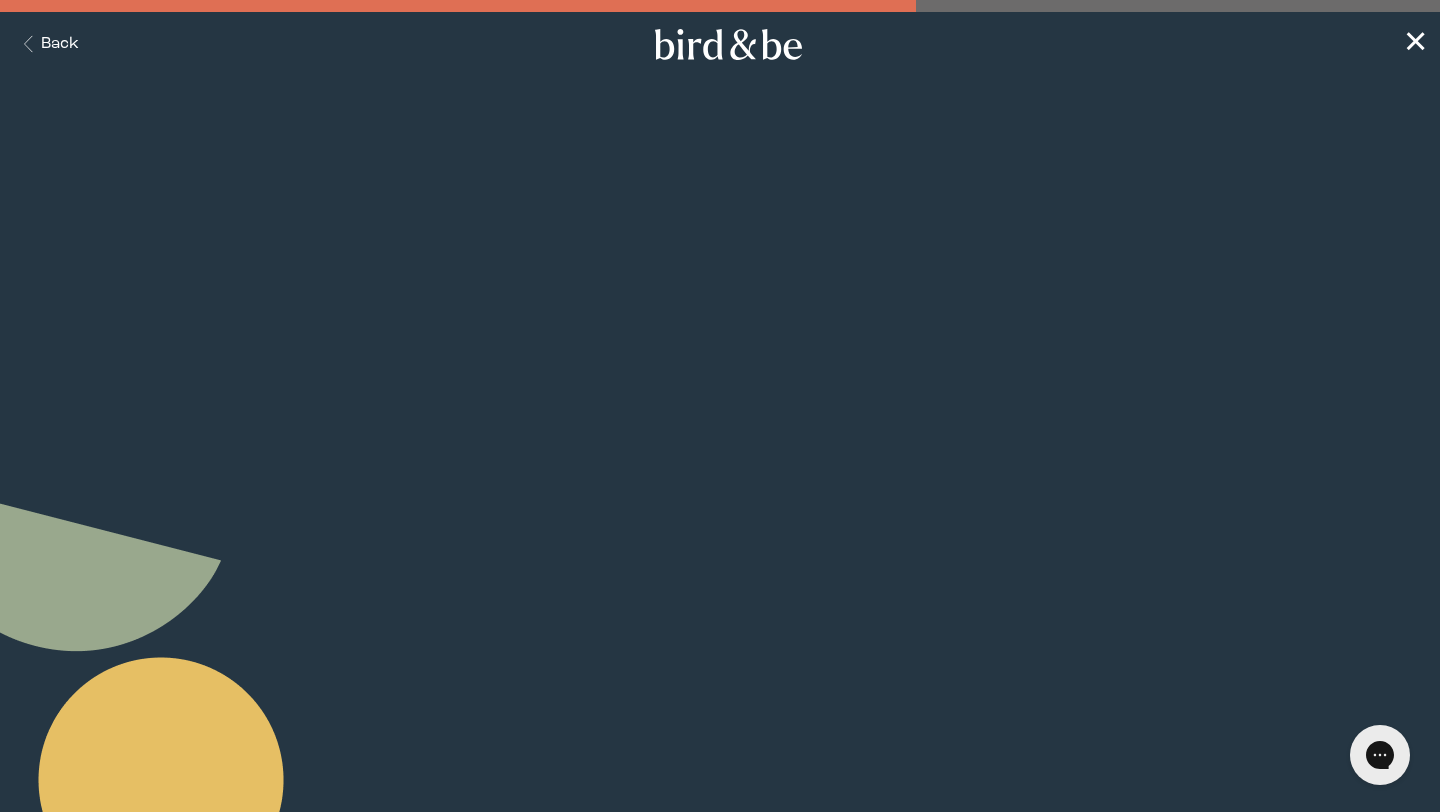 scroll, scrollTop: 0, scrollLeft: 0, axis: both 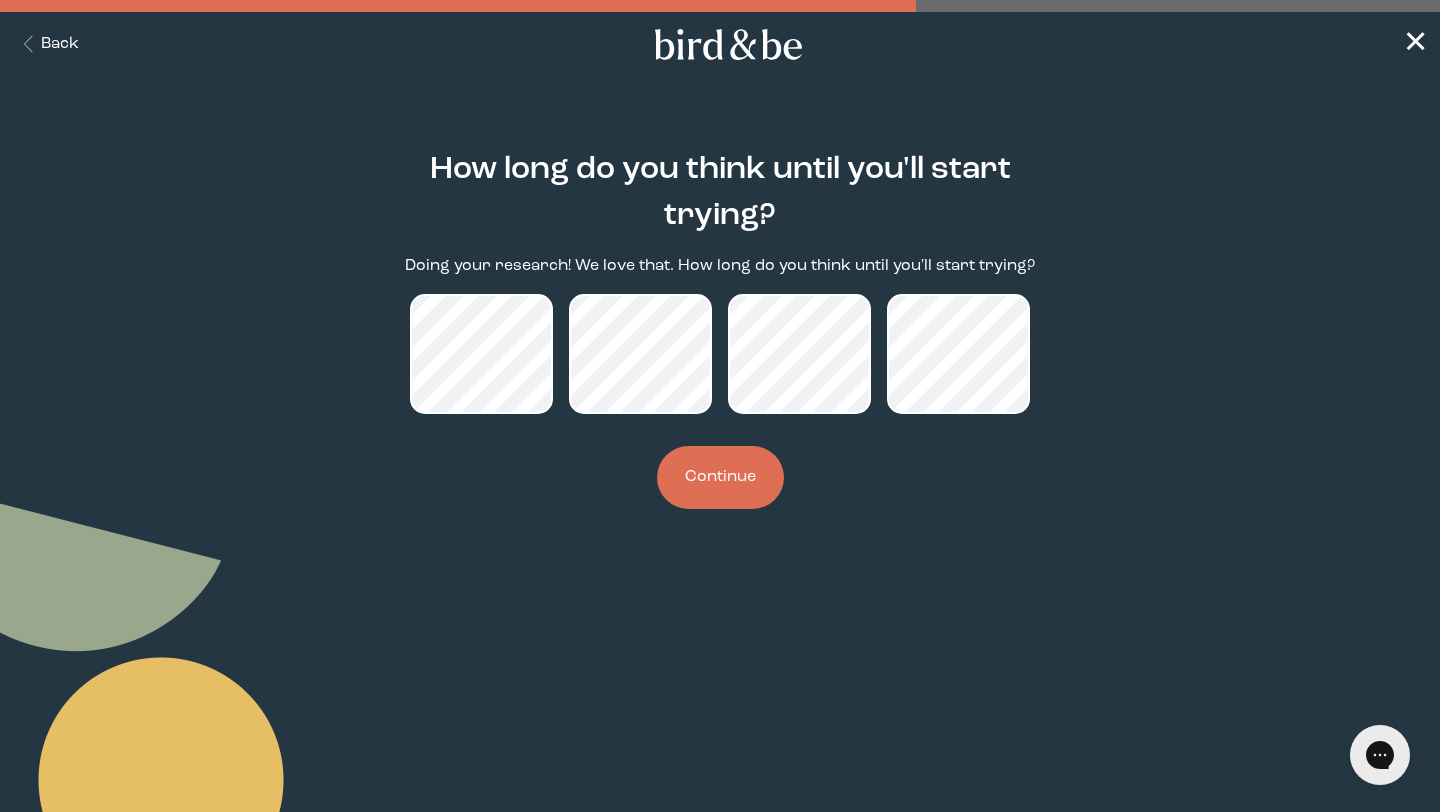 click on "Continue" at bounding box center (720, 477) 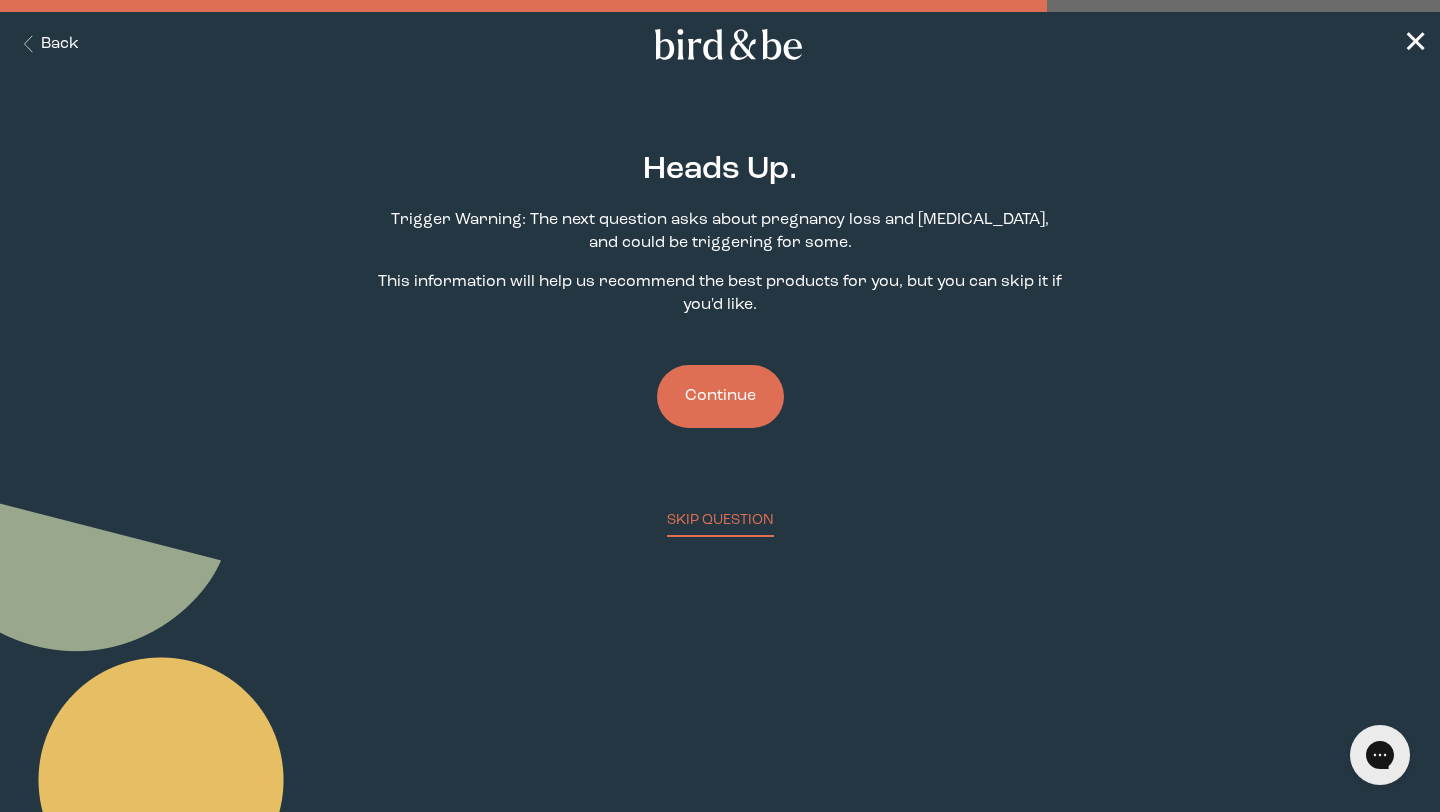 click on "Continue" at bounding box center [720, 396] 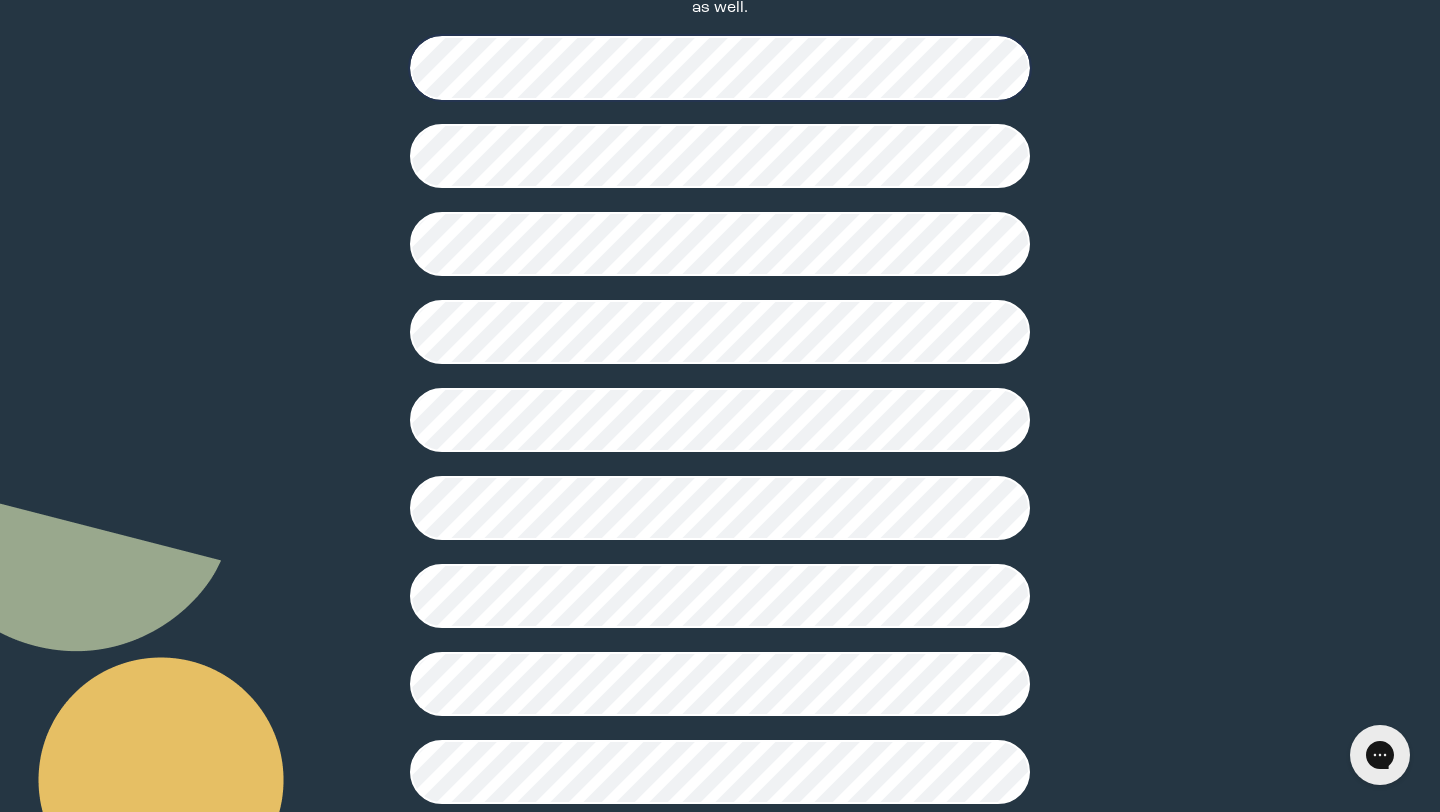 scroll, scrollTop: 439, scrollLeft: 0, axis: vertical 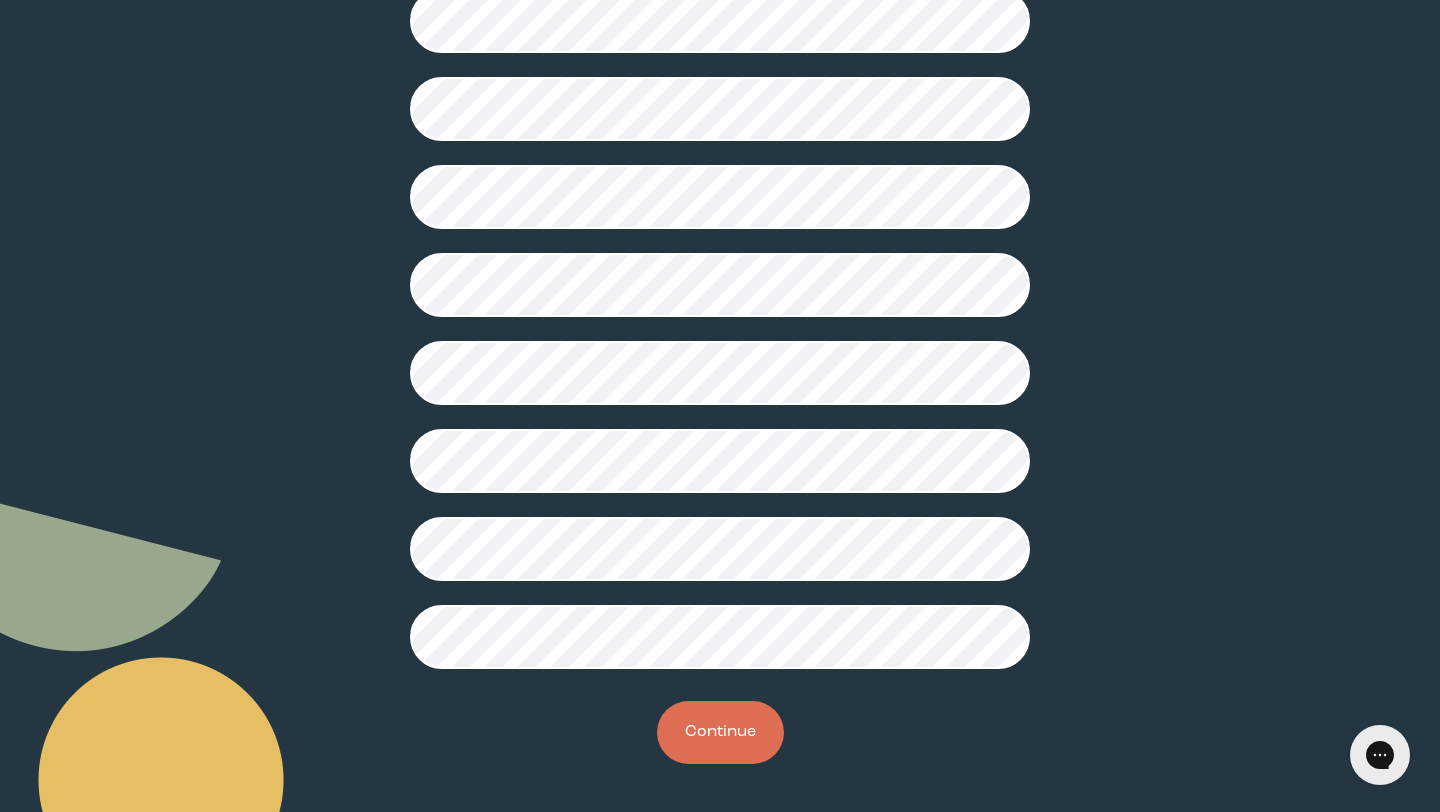 click on "Continue" at bounding box center (720, 732) 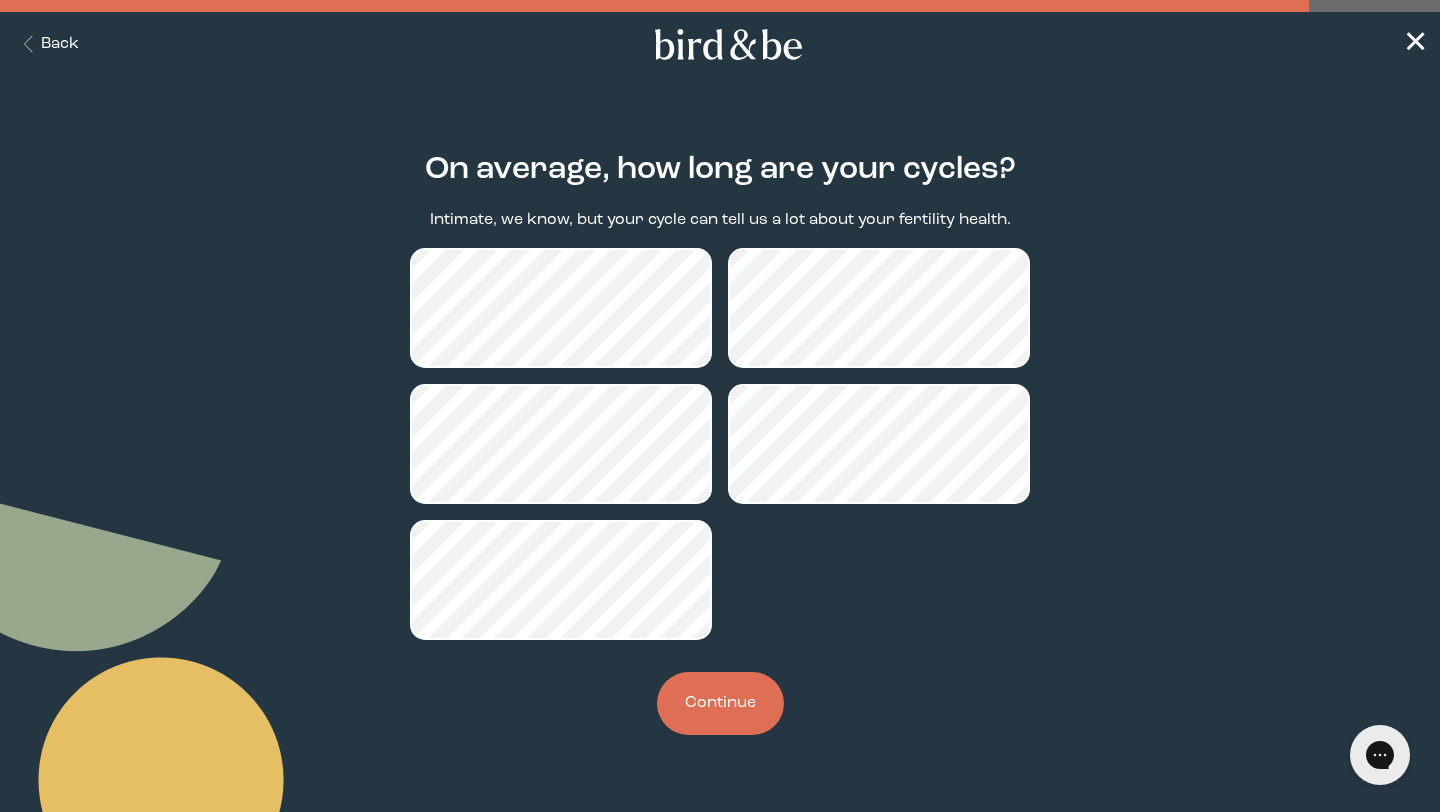 click on "Continue" at bounding box center [720, 703] 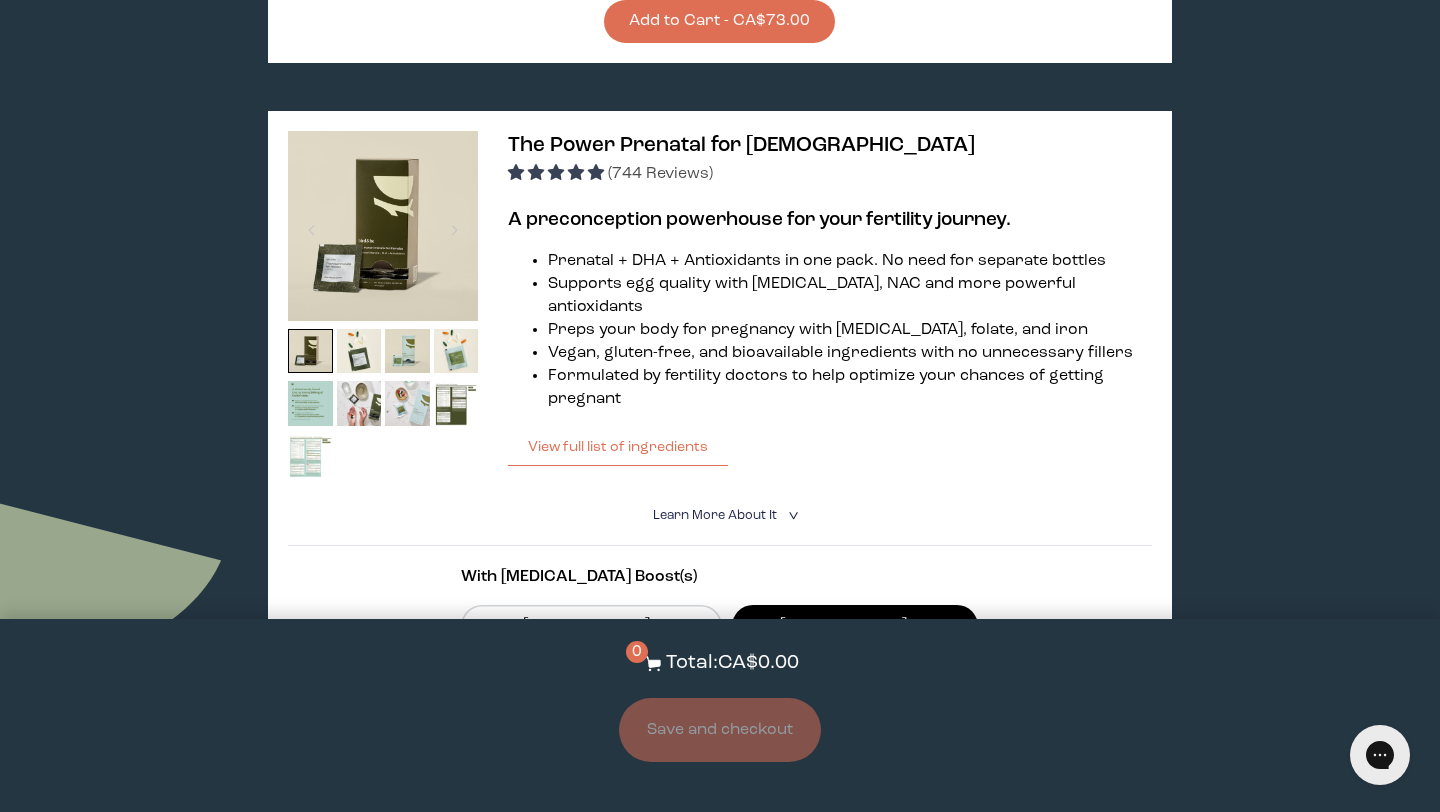 scroll, scrollTop: 2038, scrollLeft: 0, axis: vertical 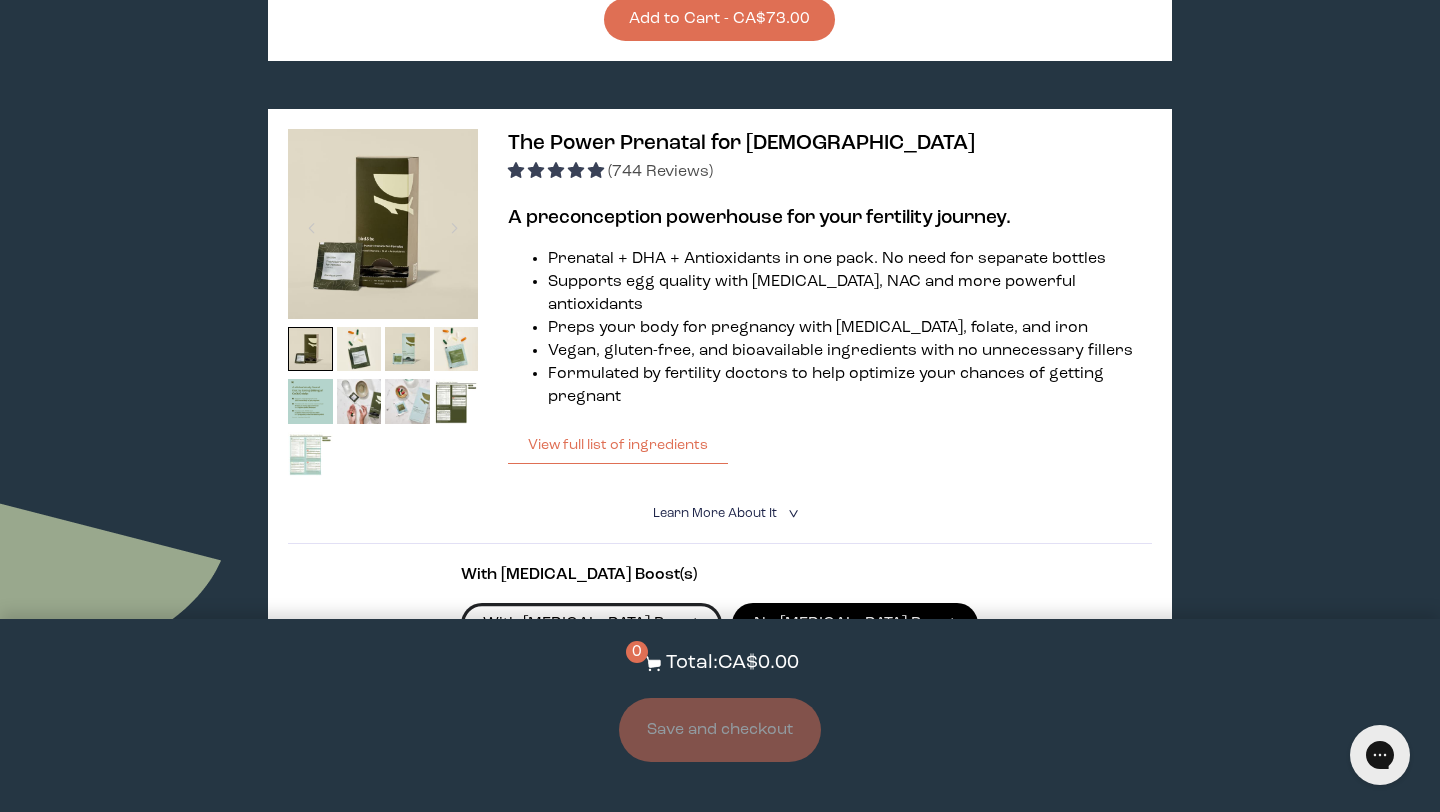 click on "With [MEDICAL_DATA] Boost" at bounding box center [591, 624] 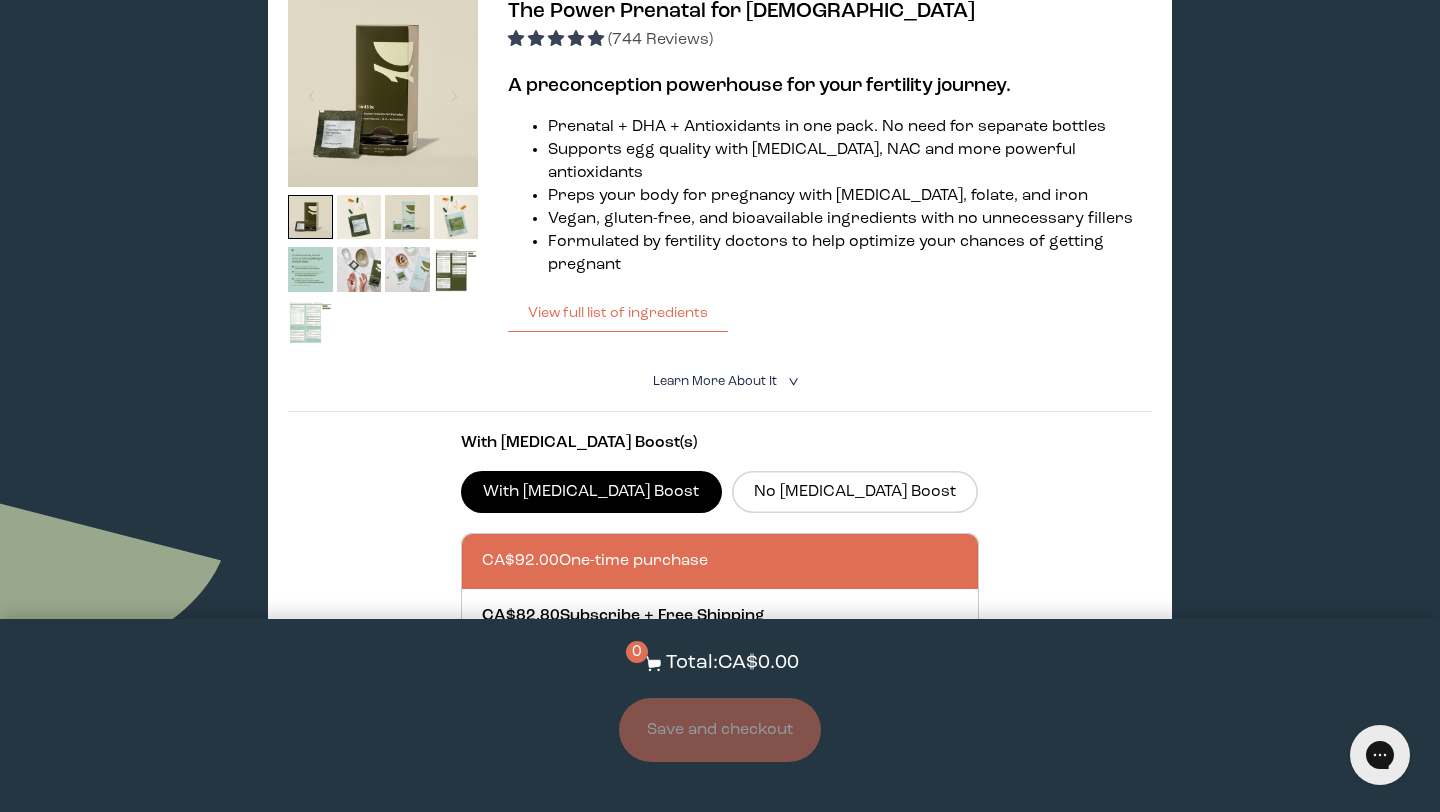 scroll, scrollTop: 2209, scrollLeft: 0, axis: vertical 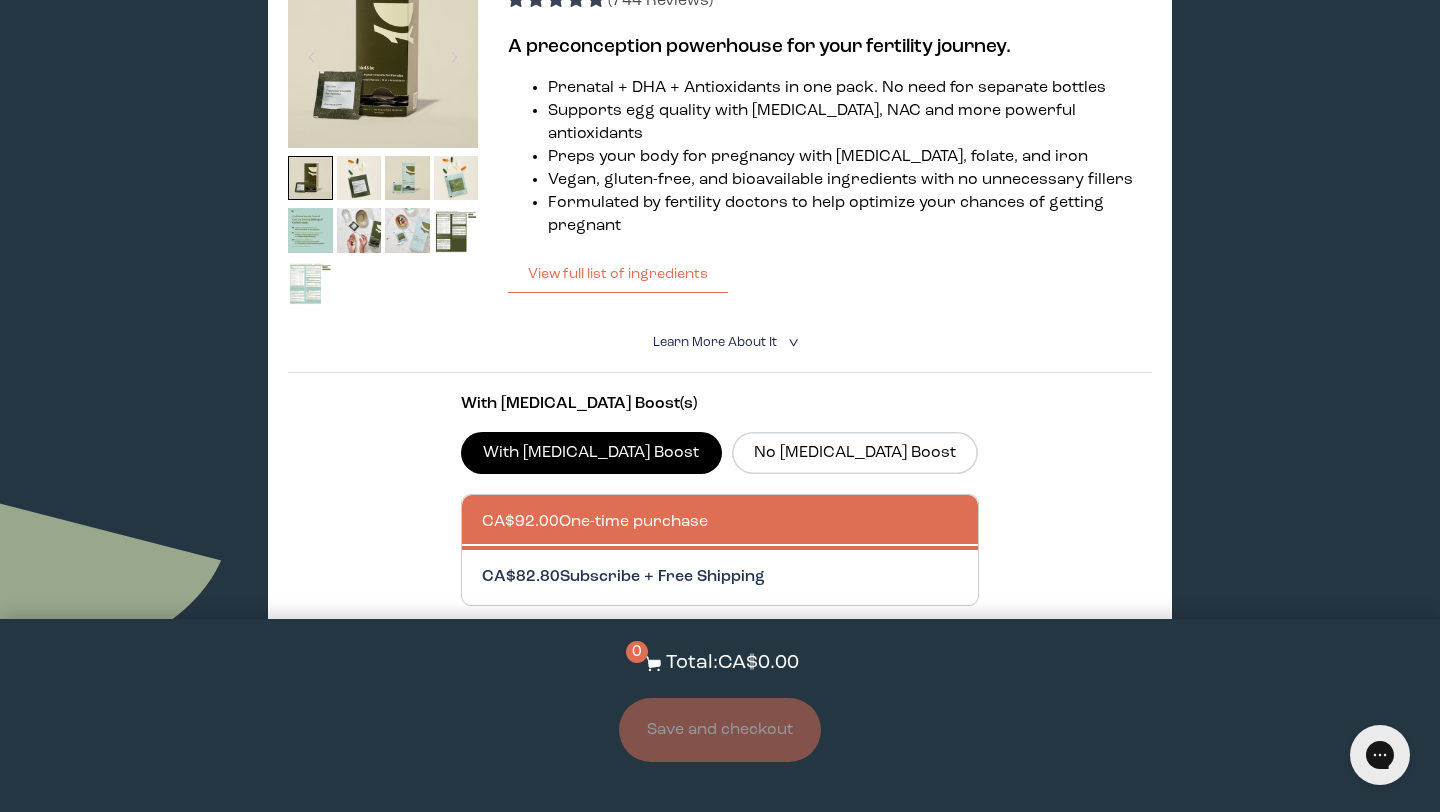 click at bounding box center [740, 577] 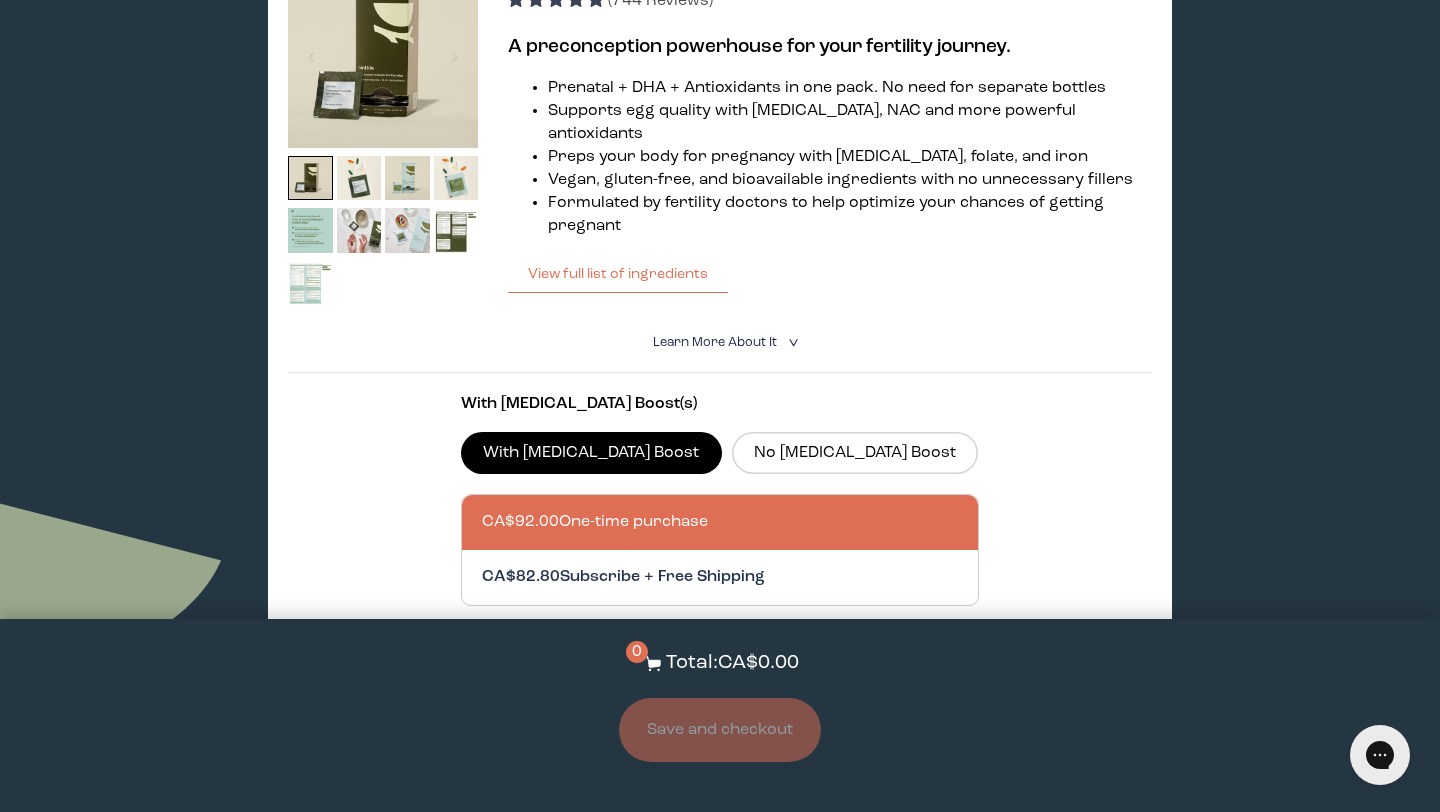 click on "CA$82.80  Subscribe     + Free Shipping" at bounding box center (481, 565) 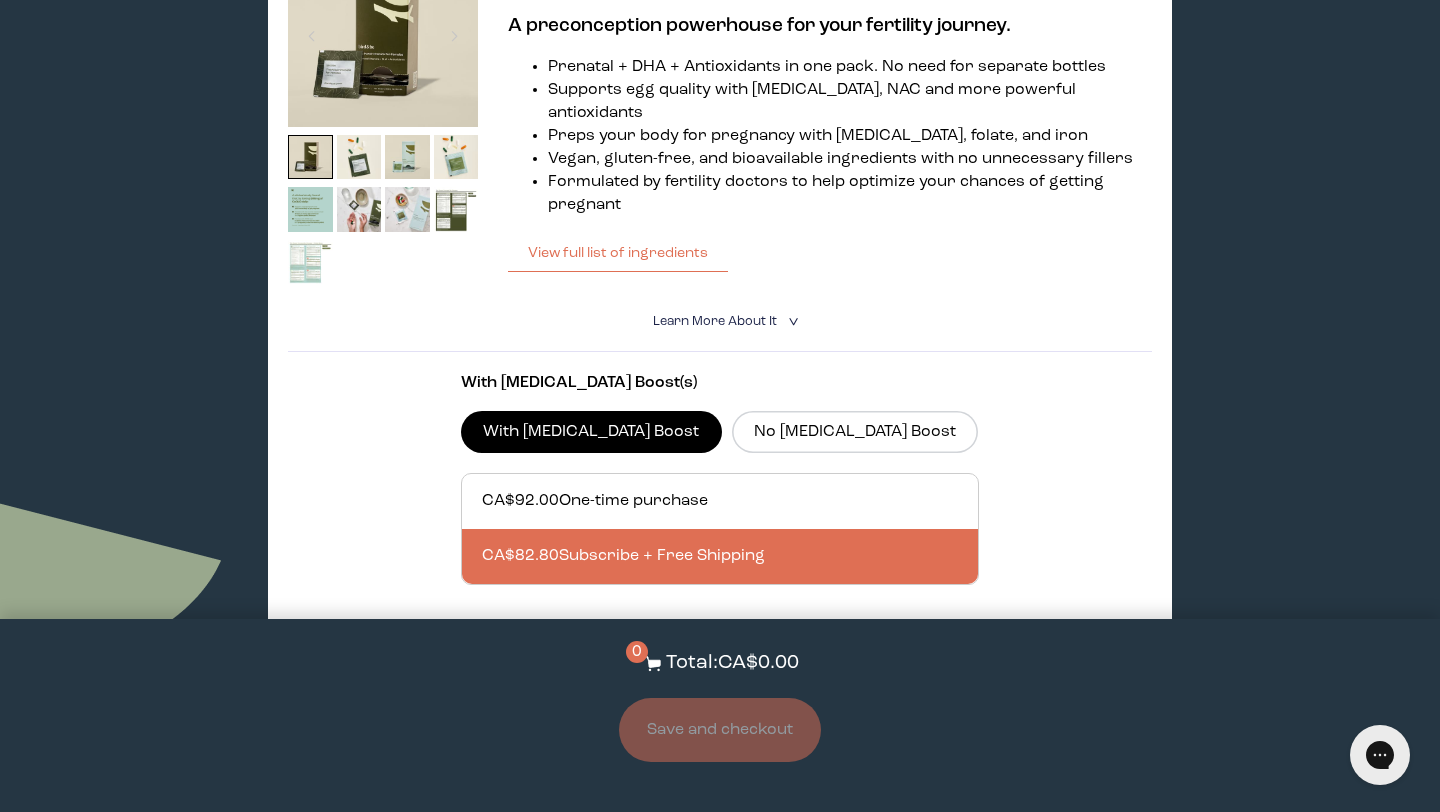 scroll, scrollTop: 2228, scrollLeft: 0, axis: vertical 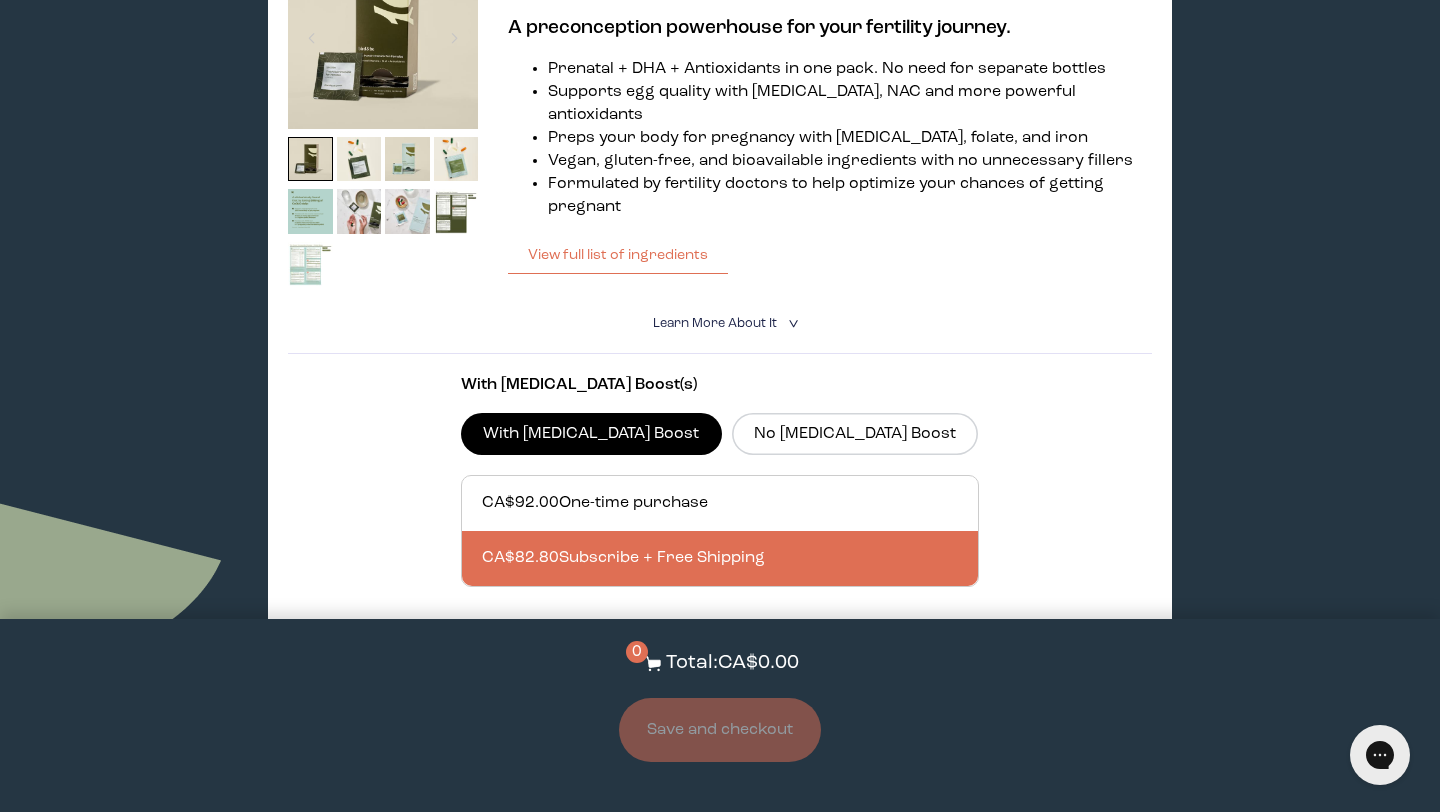 click on "Add to Cart - CA$82.80" at bounding box center (719, 658) 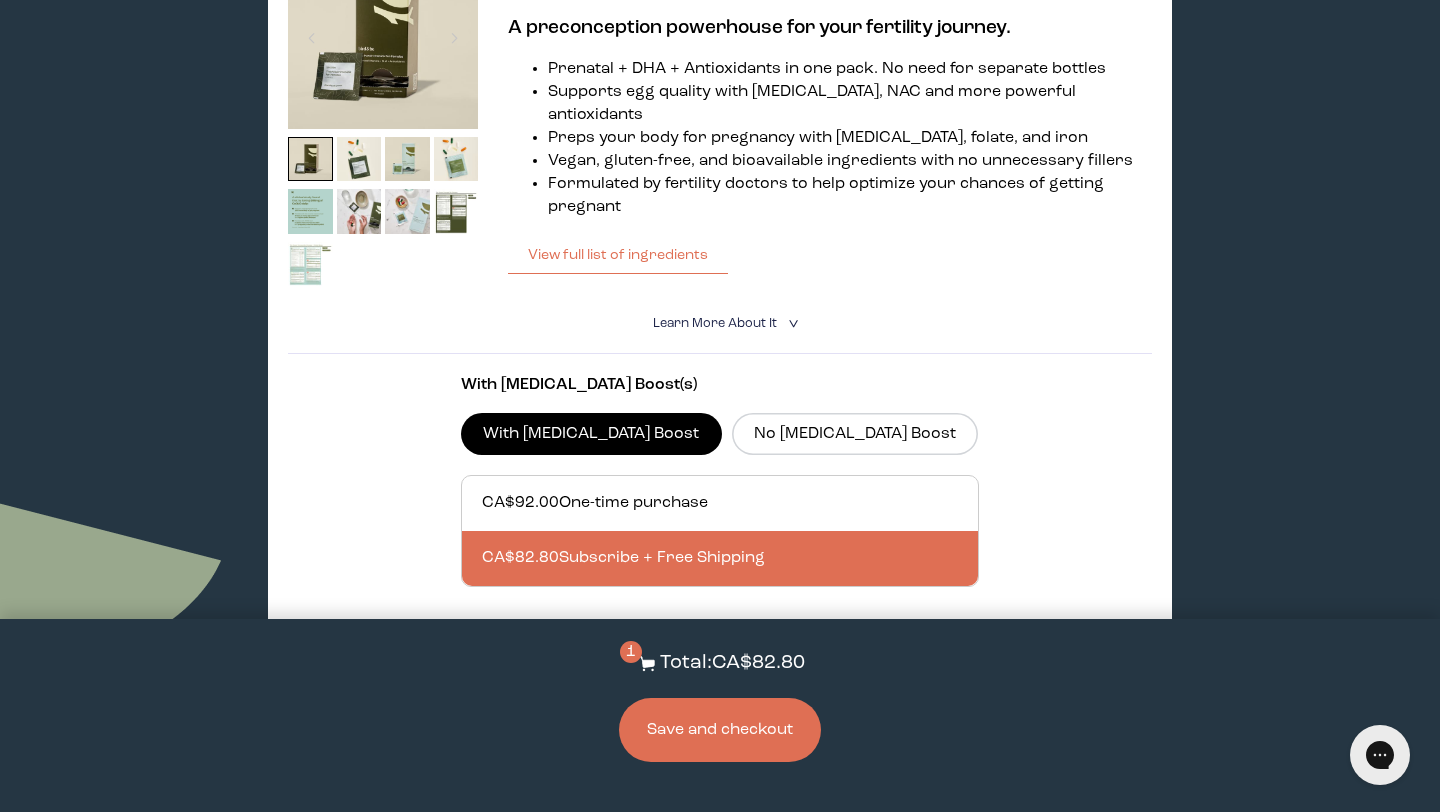 click on "Save and checkout" at bounding box center [720, 730] 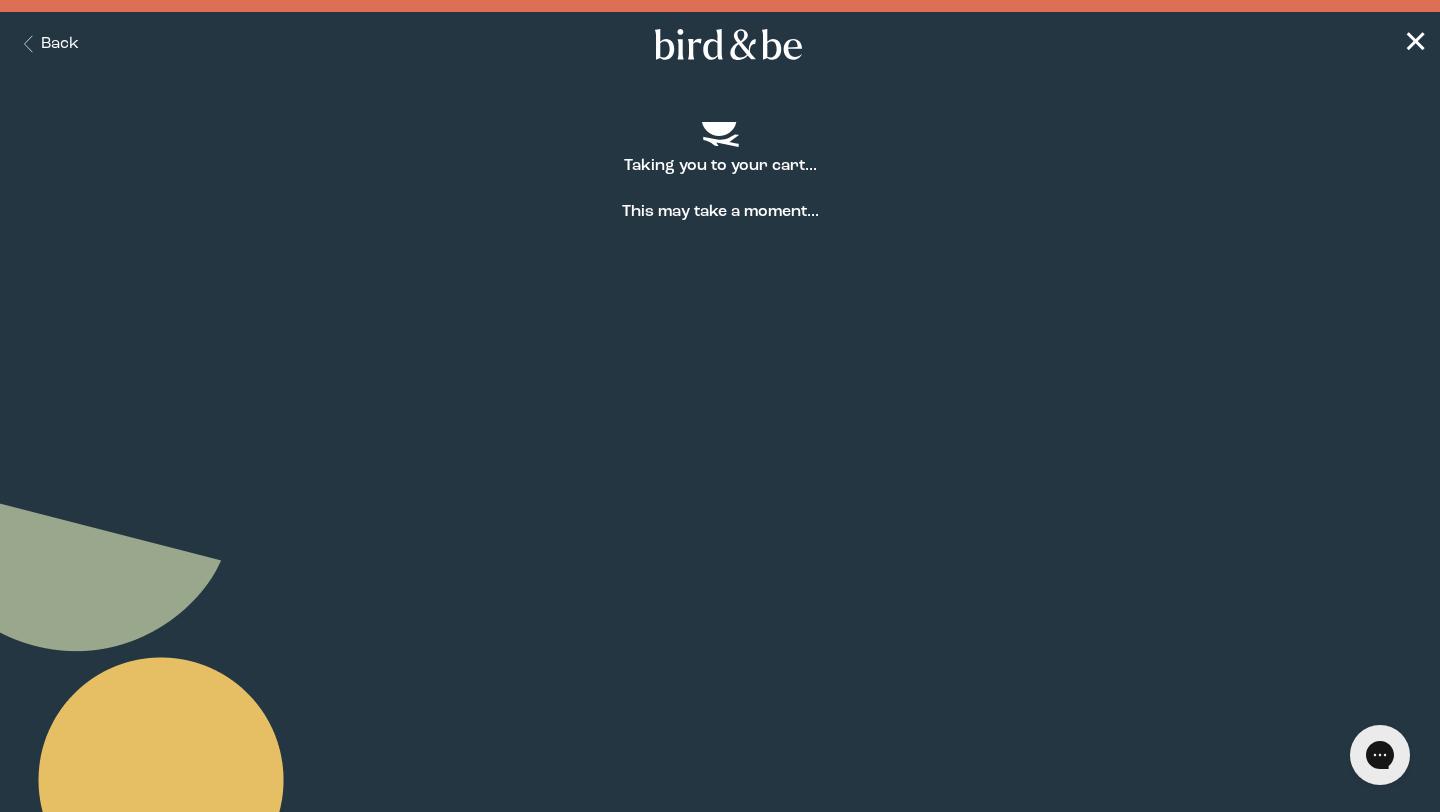 scroll, scrollTop: 0, scrollLeft: 0, axis: both 